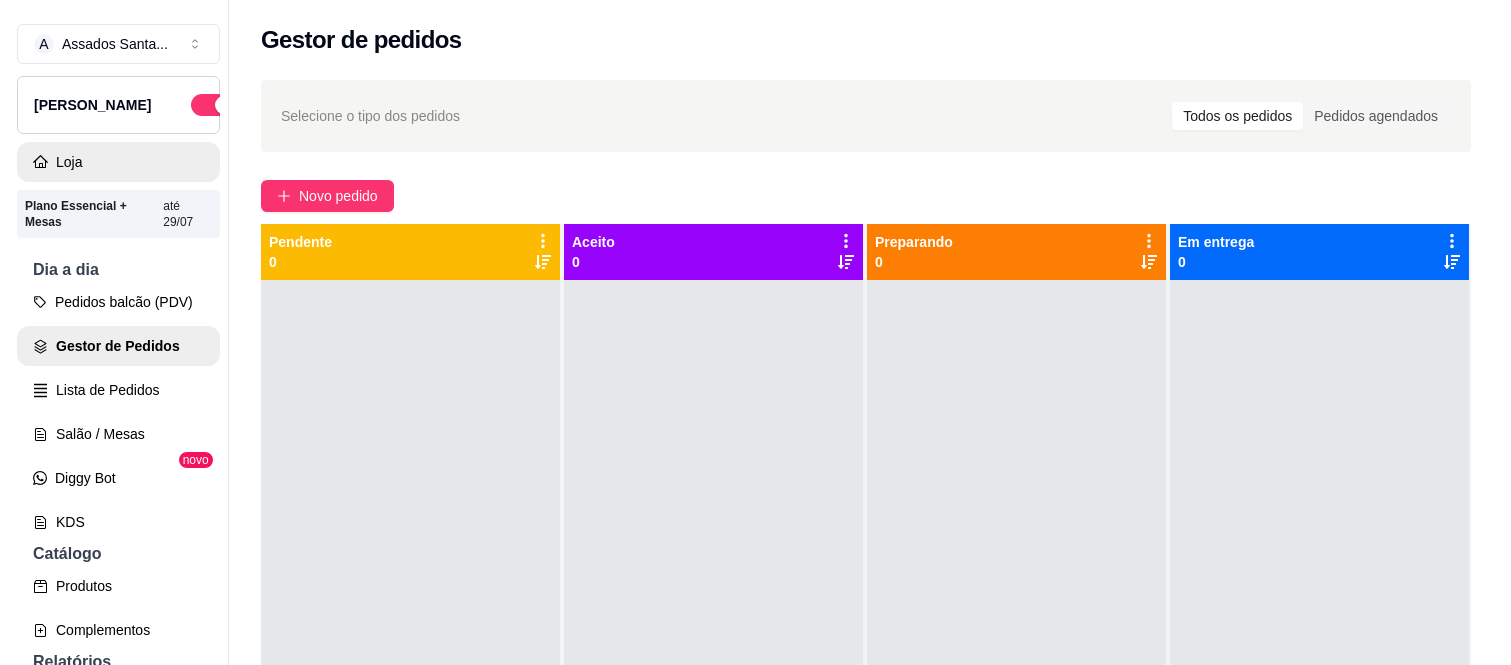 scroll, scrollTop: 0, scrollLeft: 0, axis: both 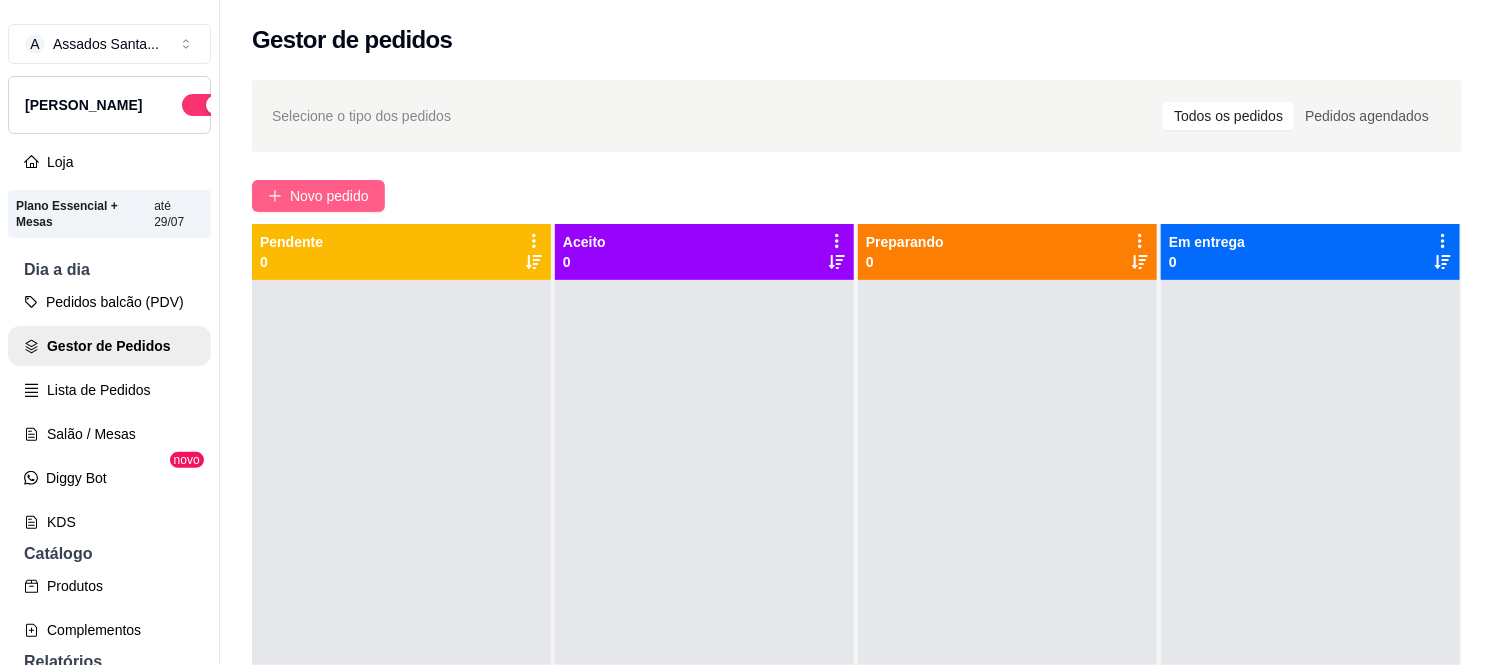 click on "Novo pedido" at bounding box center (318, 196) 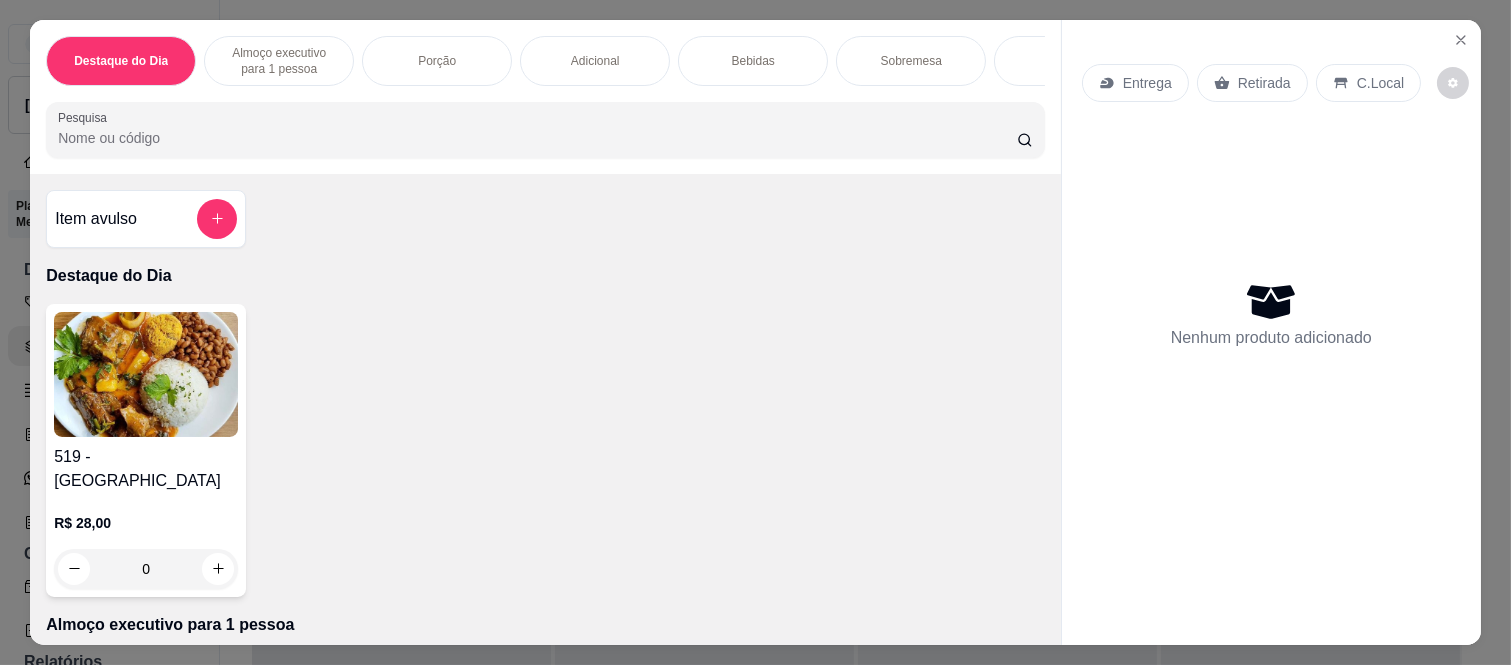 click on "0" at bounding box center (146, 569) 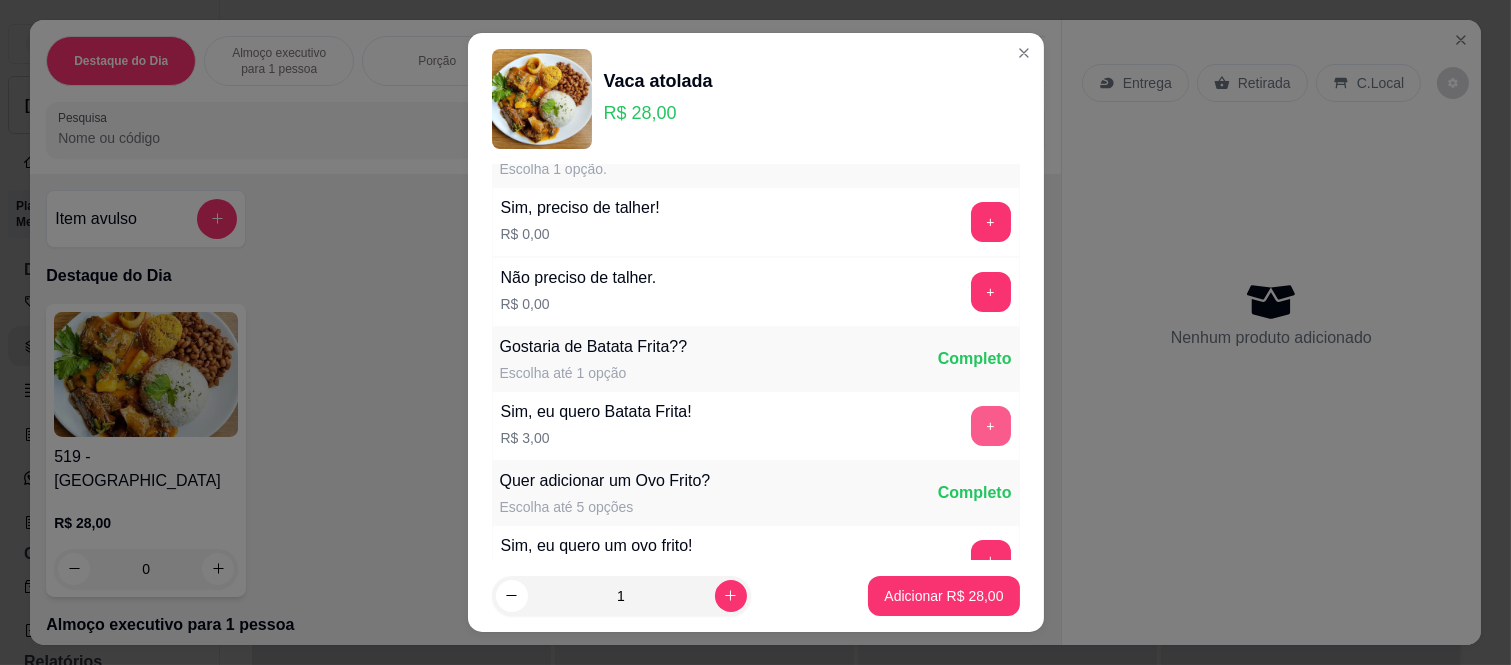 scroll, scrollTop: 0, scrollLeft: 0, axis: both 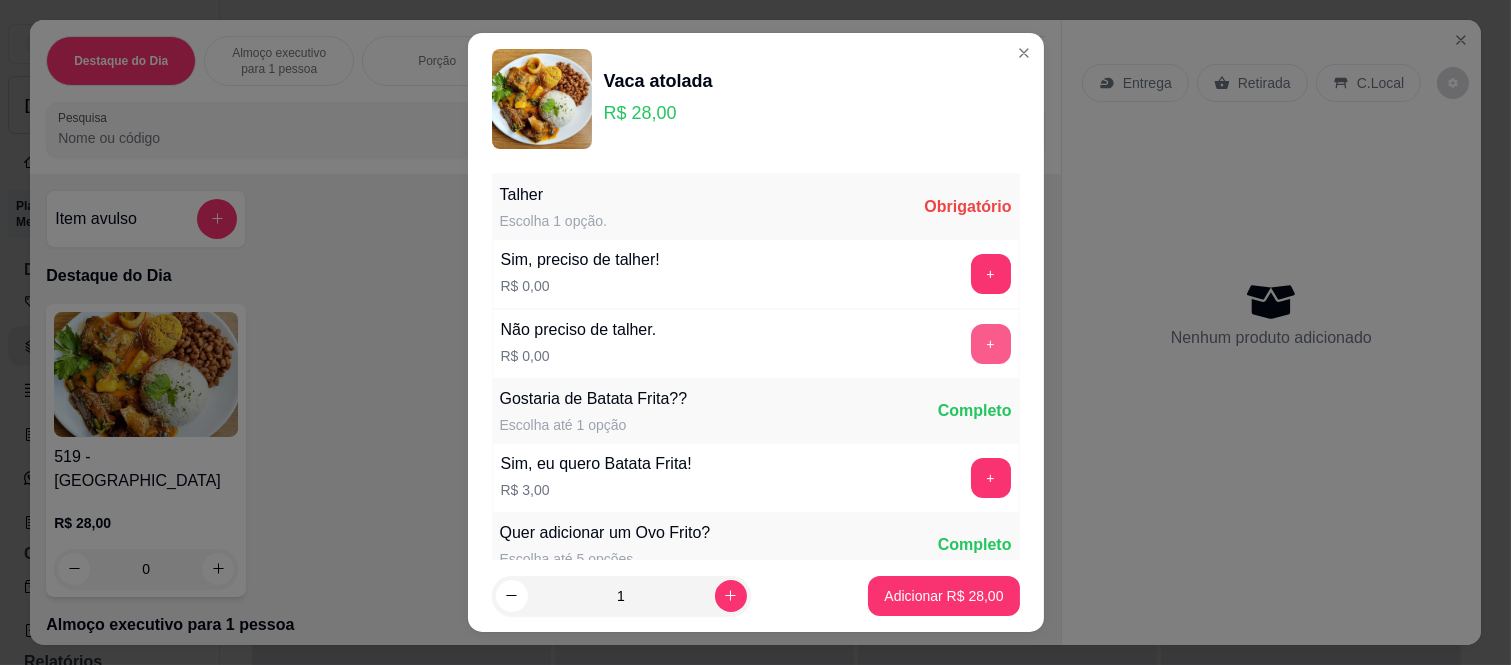 click on "+" at bounding box center (991, 344) 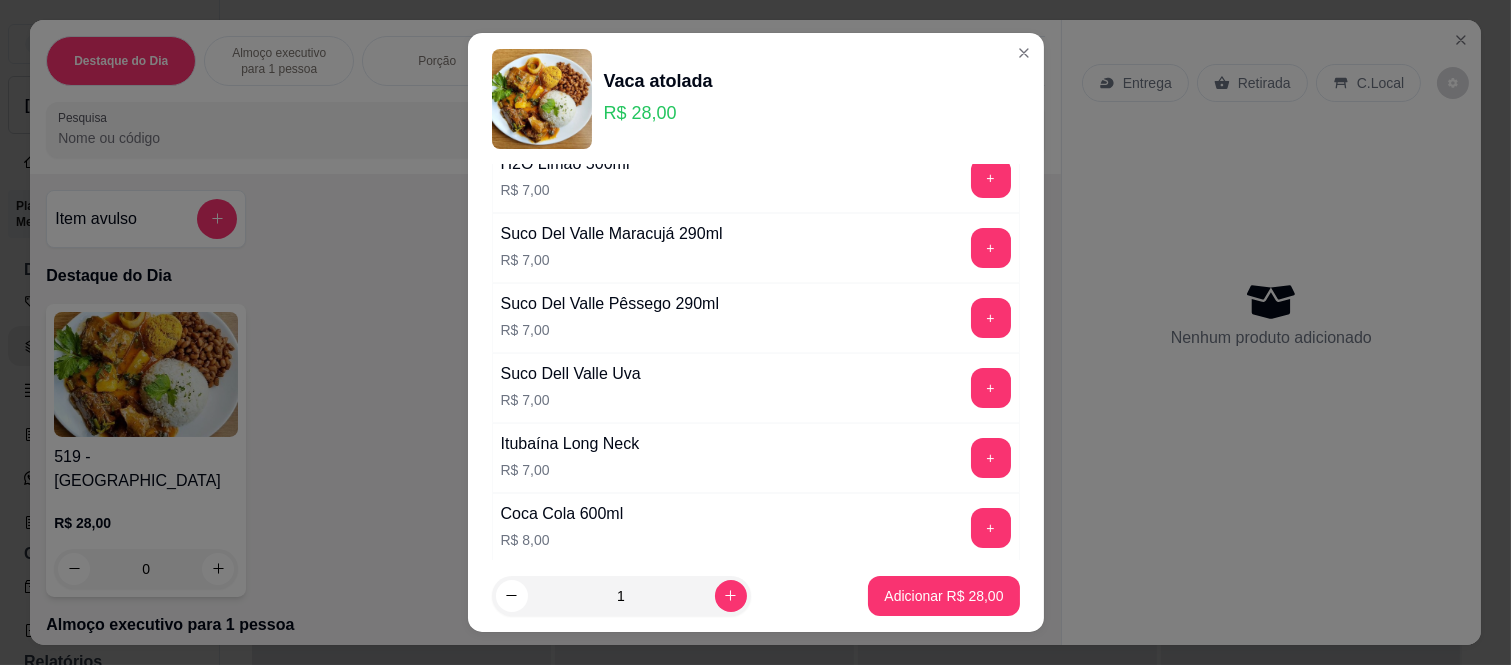 scroll, scrollTop: 1214, scrollLeft: 0, axis: vertical 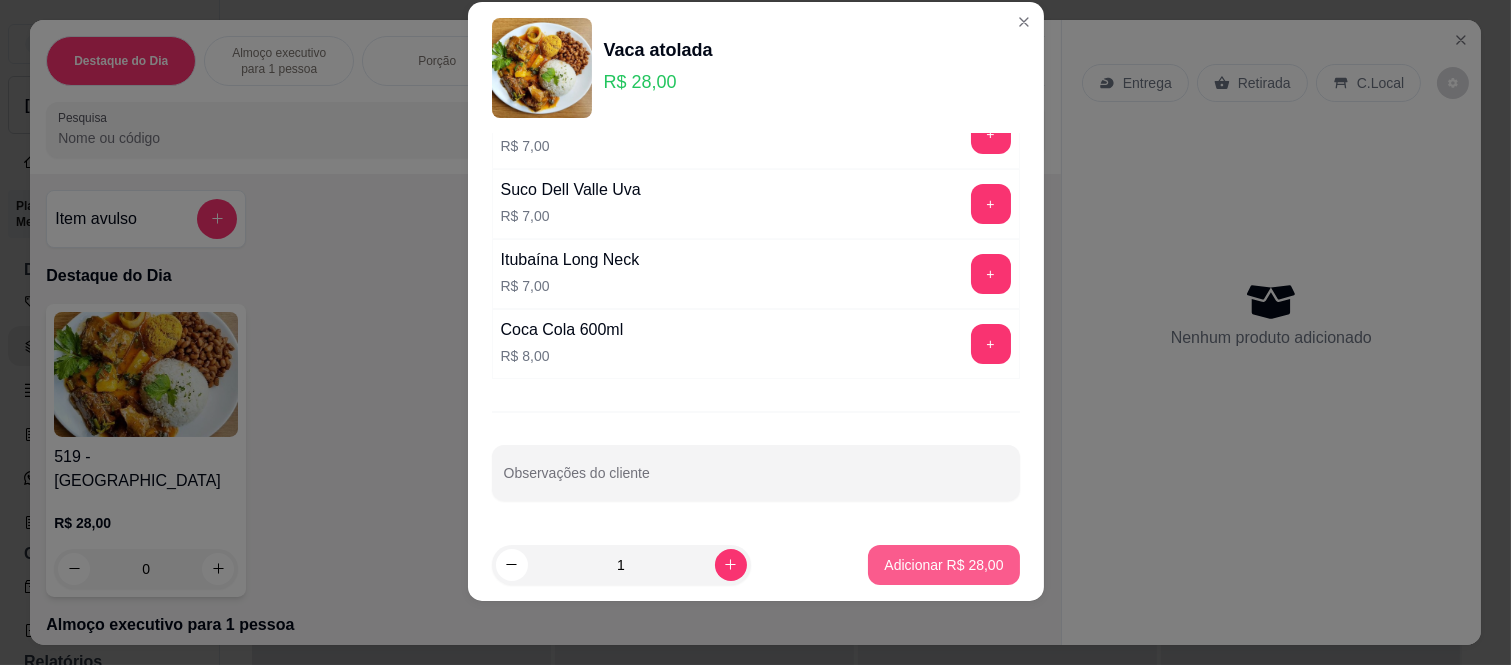 click on "Adicionar   R$ 28,00" at bounding box center (943, 565) 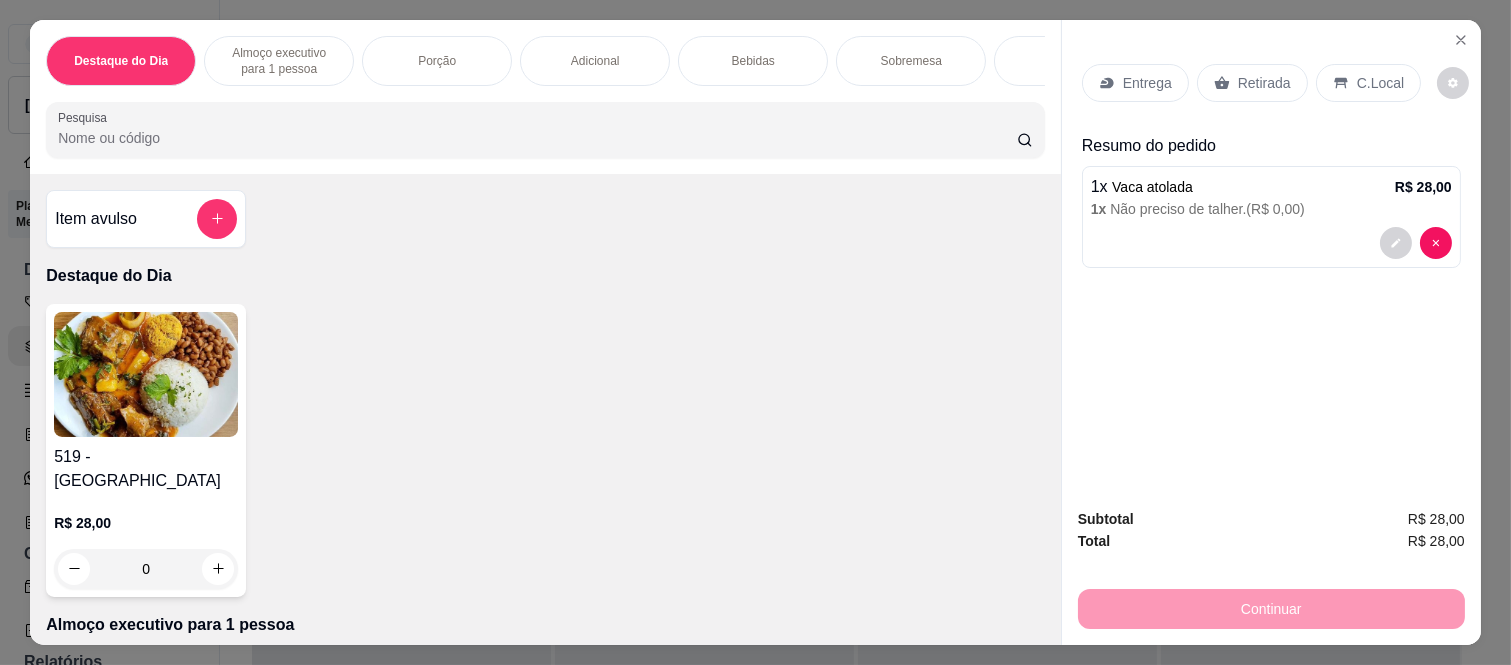 click on "Adicional" at bounding box center [595, 61] 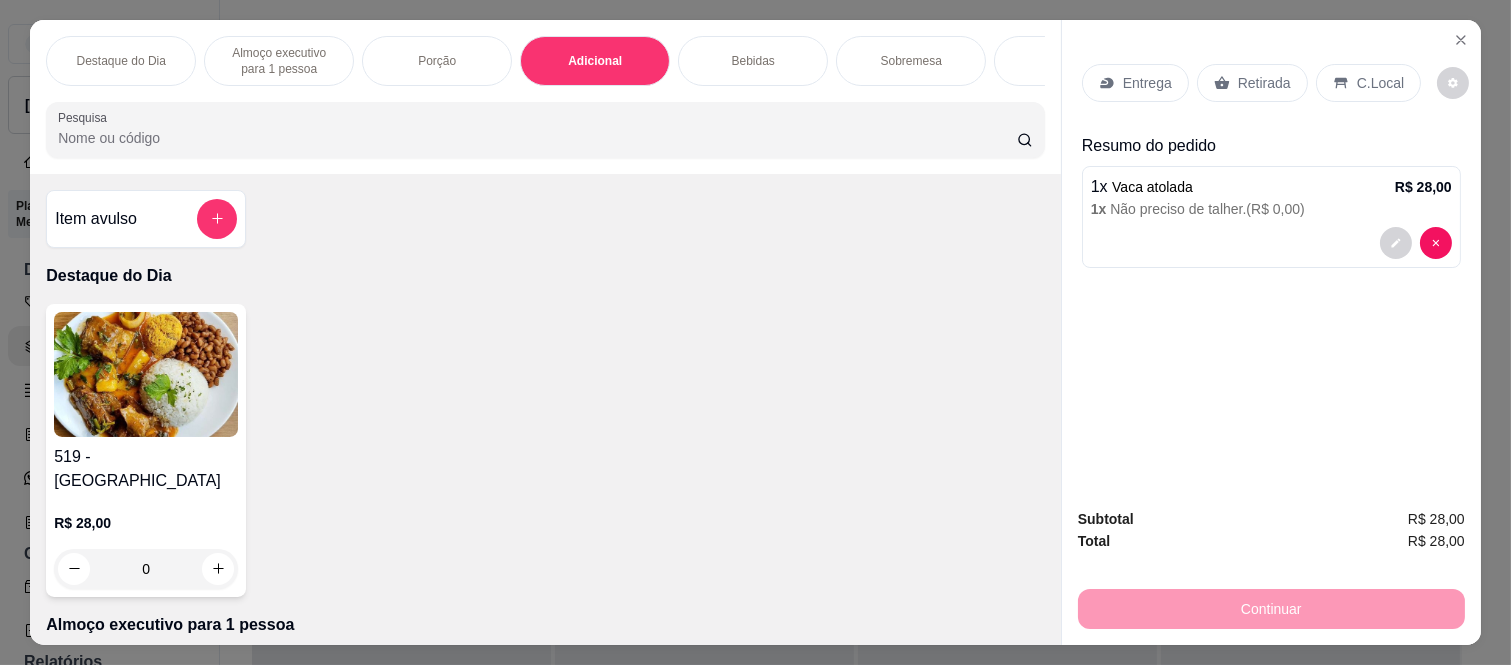 scroll, scrollTop: 2040, scrollLeft: 0, axis: vertical 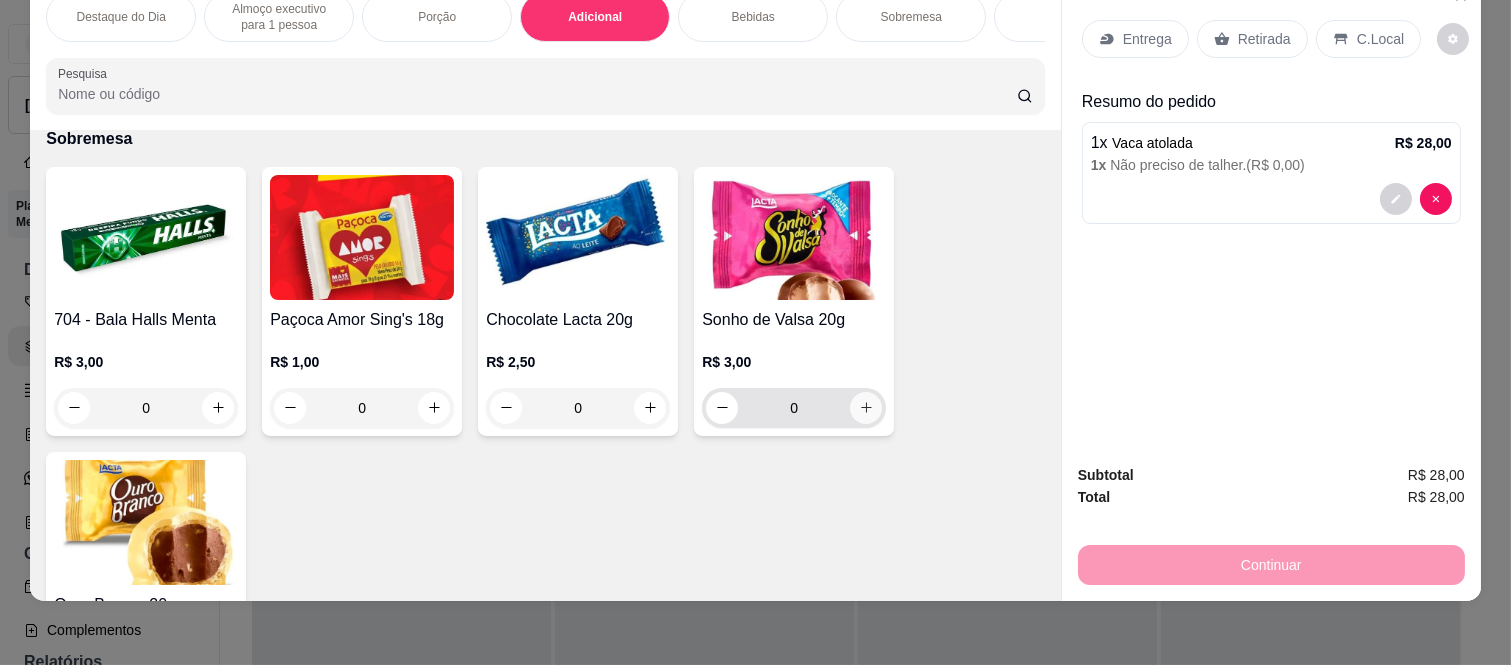 click at bounding box center (866, 408) 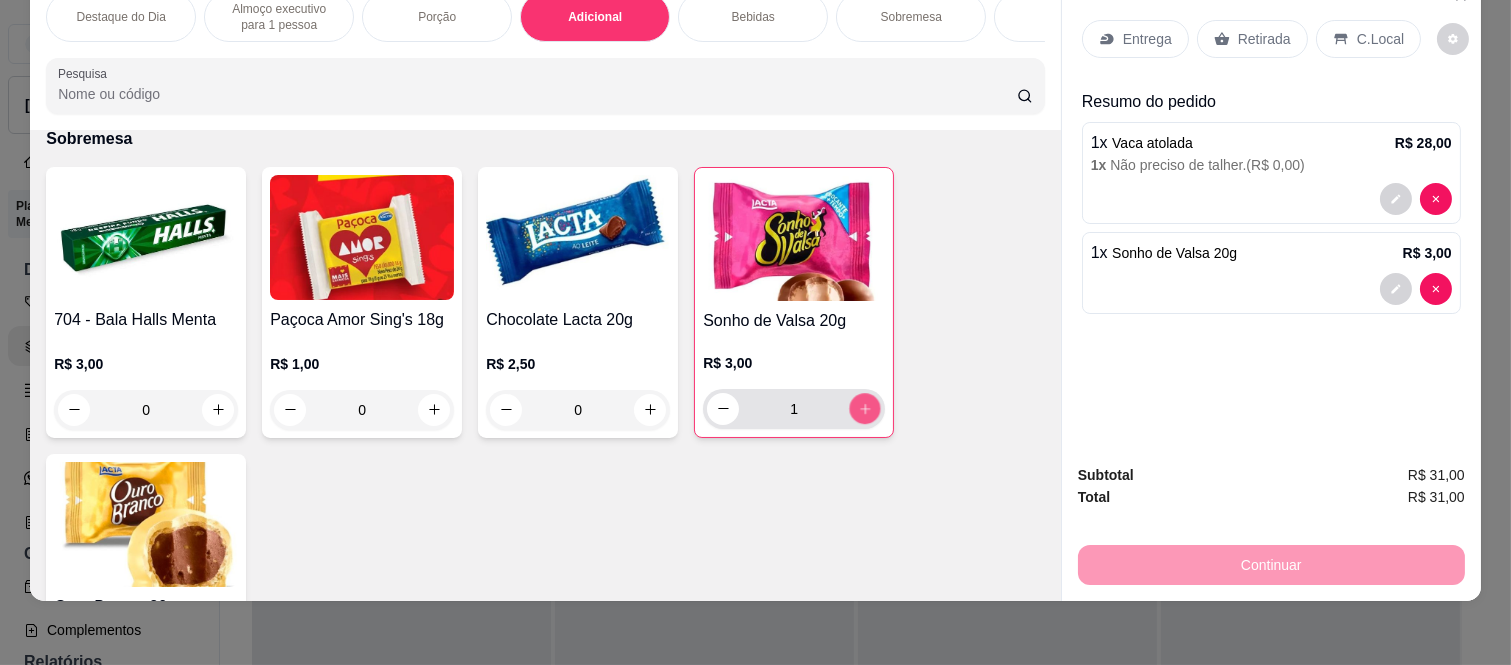 click at bounding box center (865, 408) 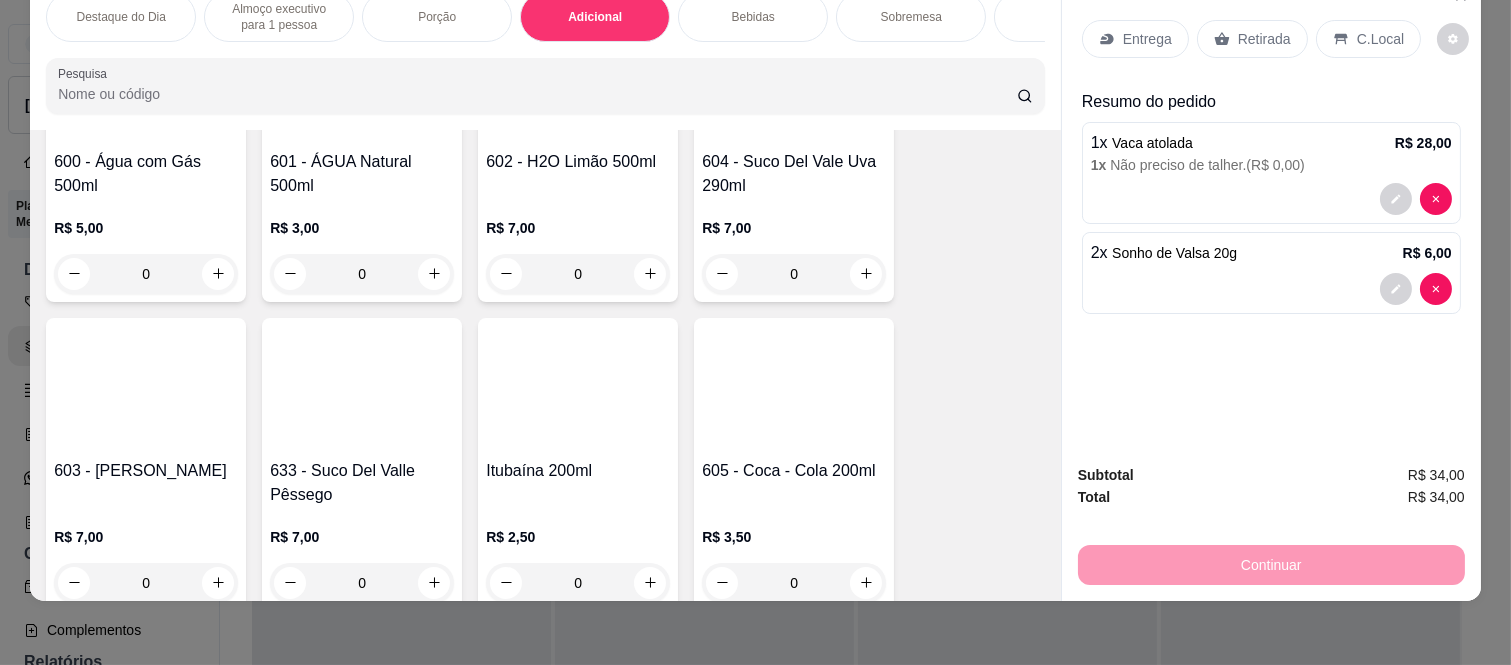 scroll, scrollTop: 2928, scrollLeft: 0, axis: vertical 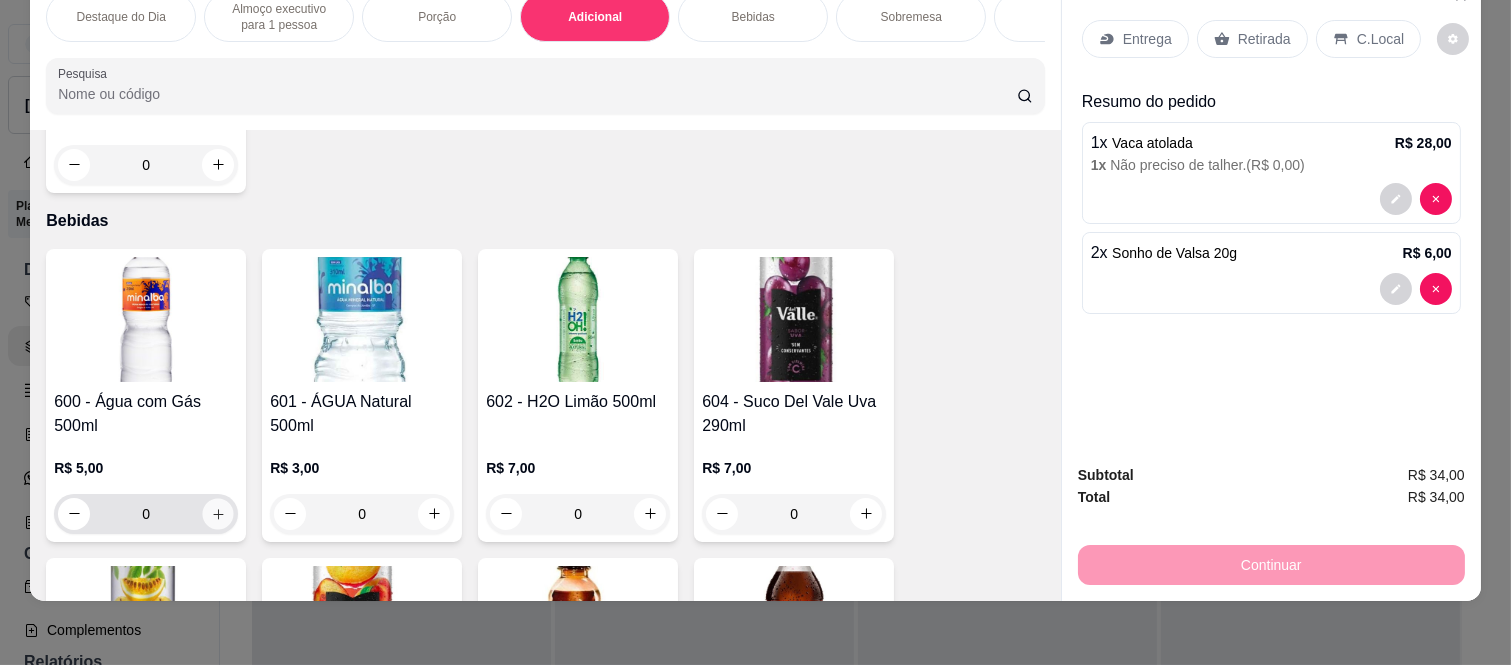 click 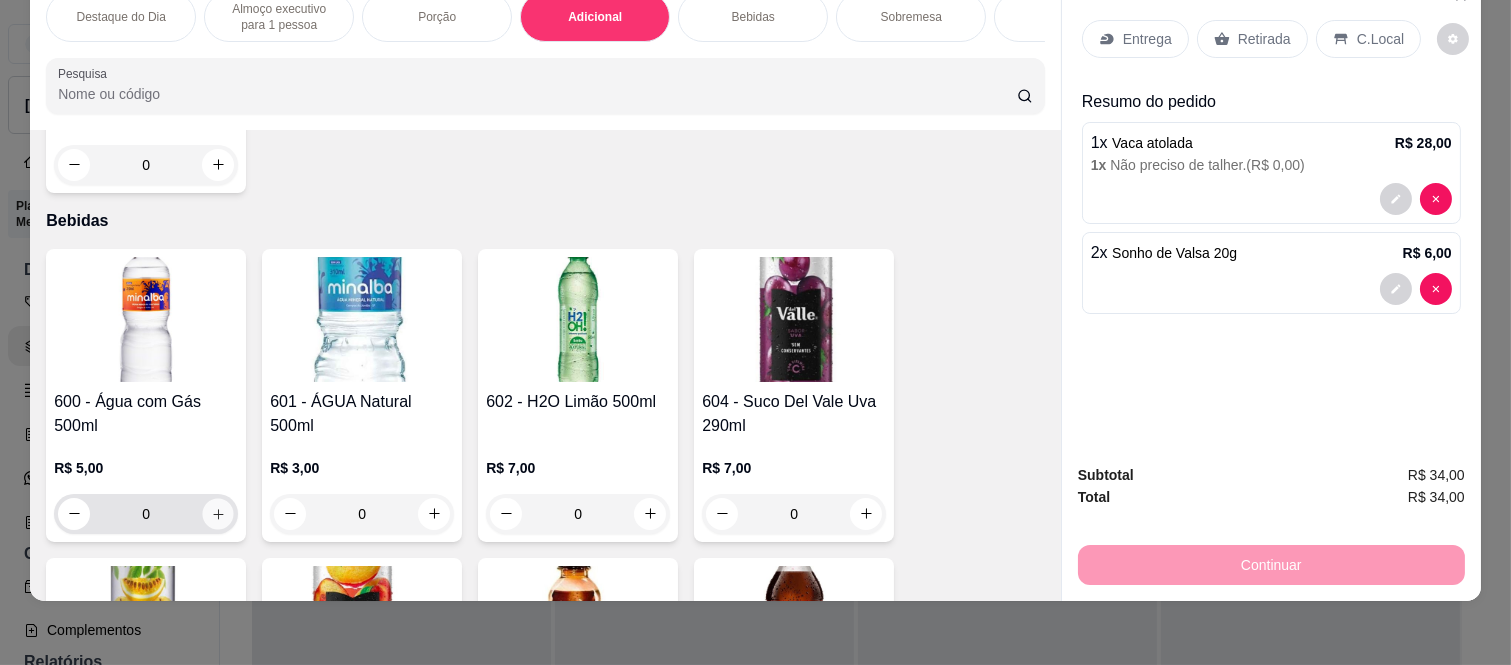 type on "1" 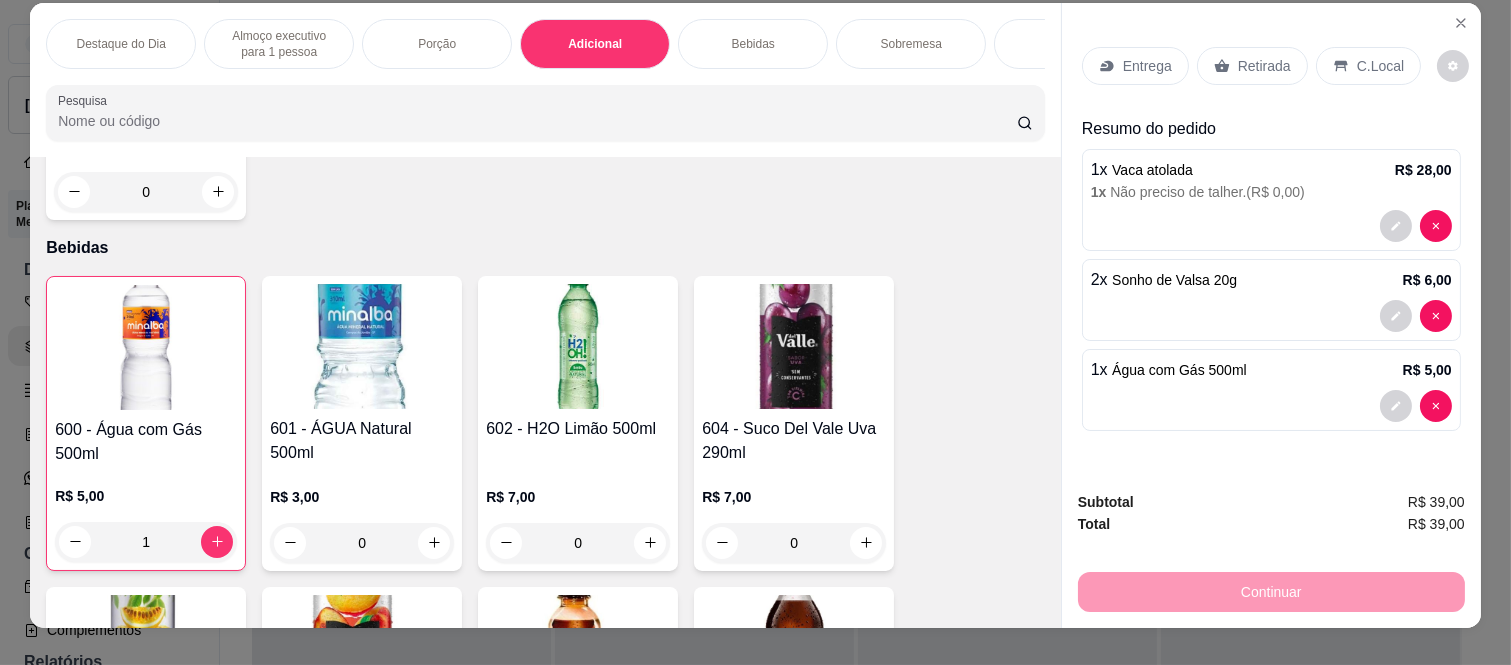 scroll, scrollTop: 0, scrollLeft: 0, axis: both 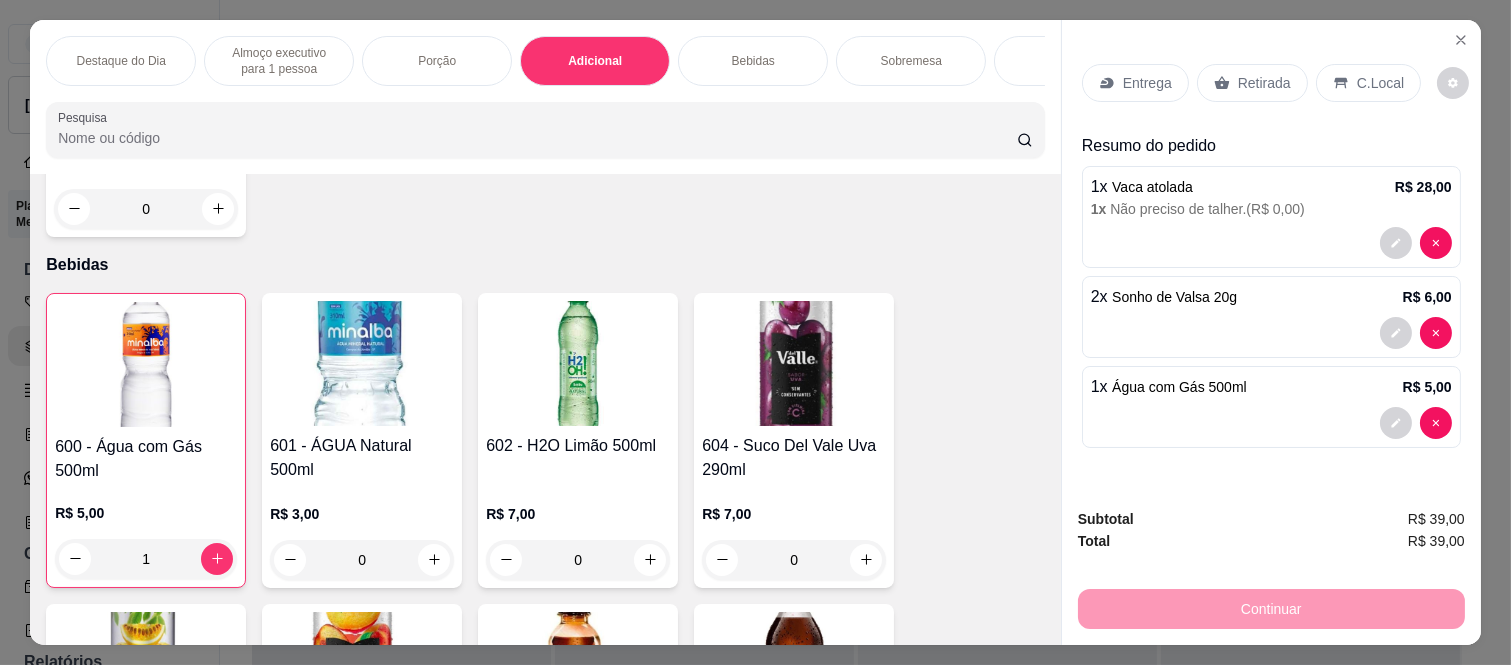 click on "Retirada" at bounding box center [1264, 83] 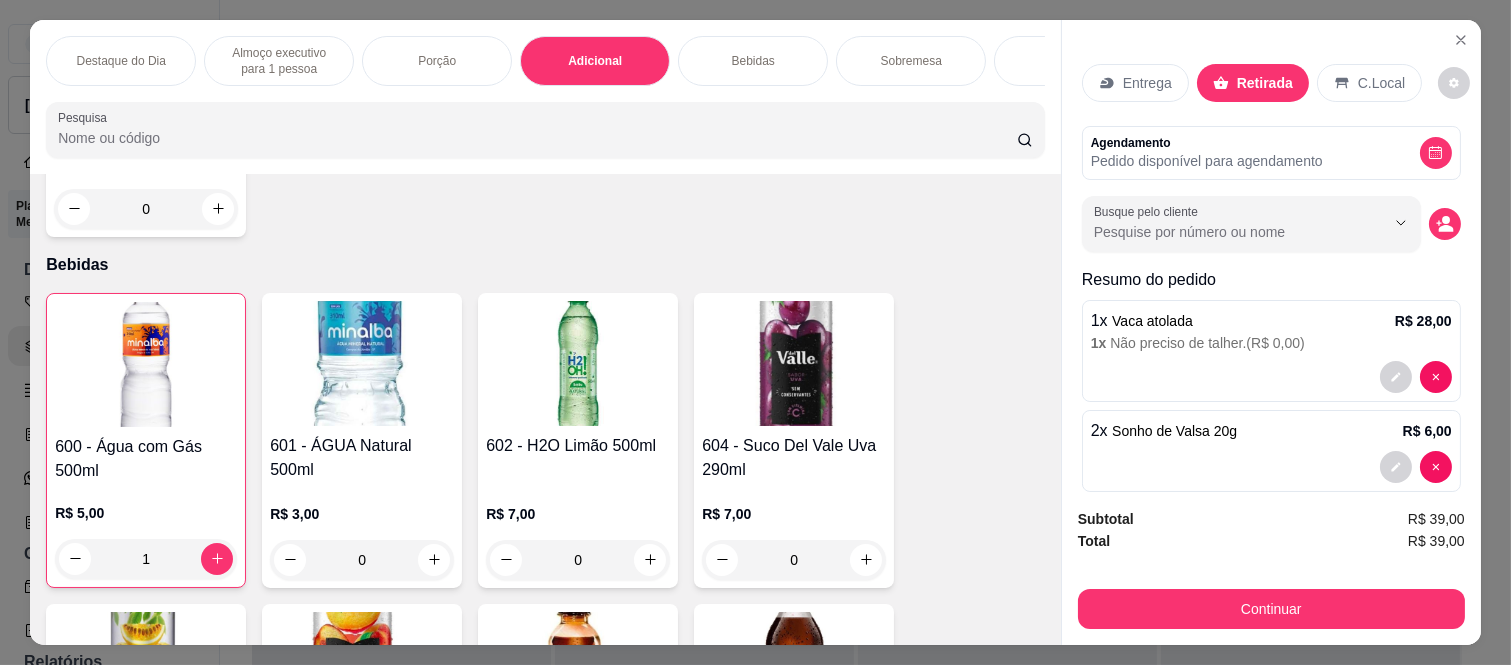 click 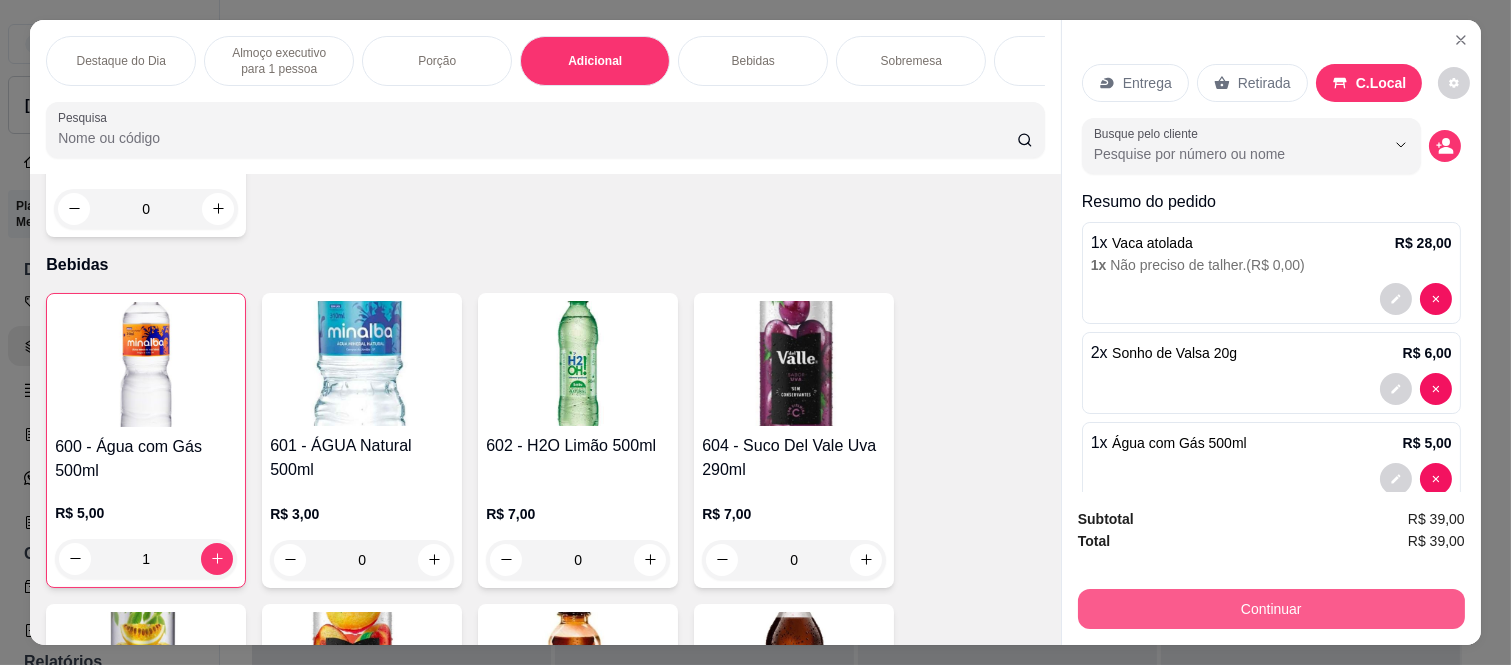 click on "Continuar" at bounding box center [1271, 609] 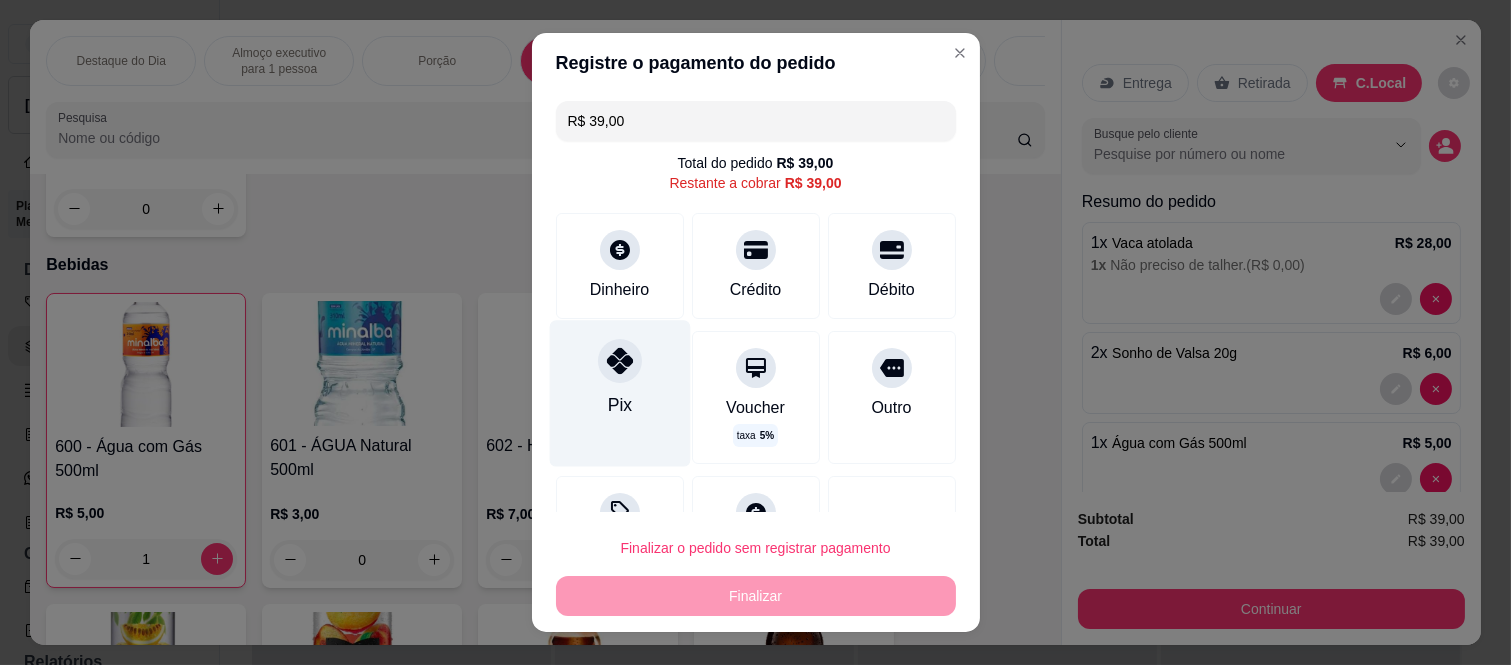 click at bounding box center [620, 361] 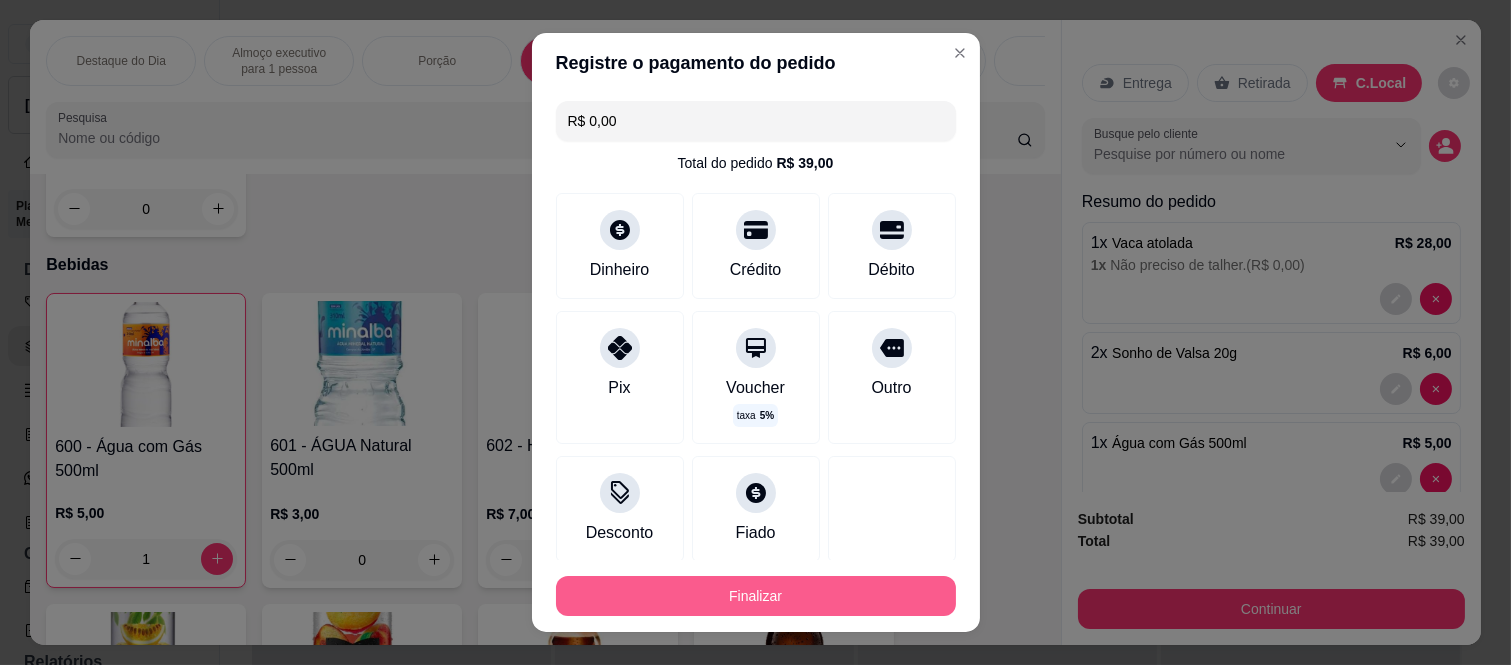 click on "Finalizar" at bounding box center (756, 596) 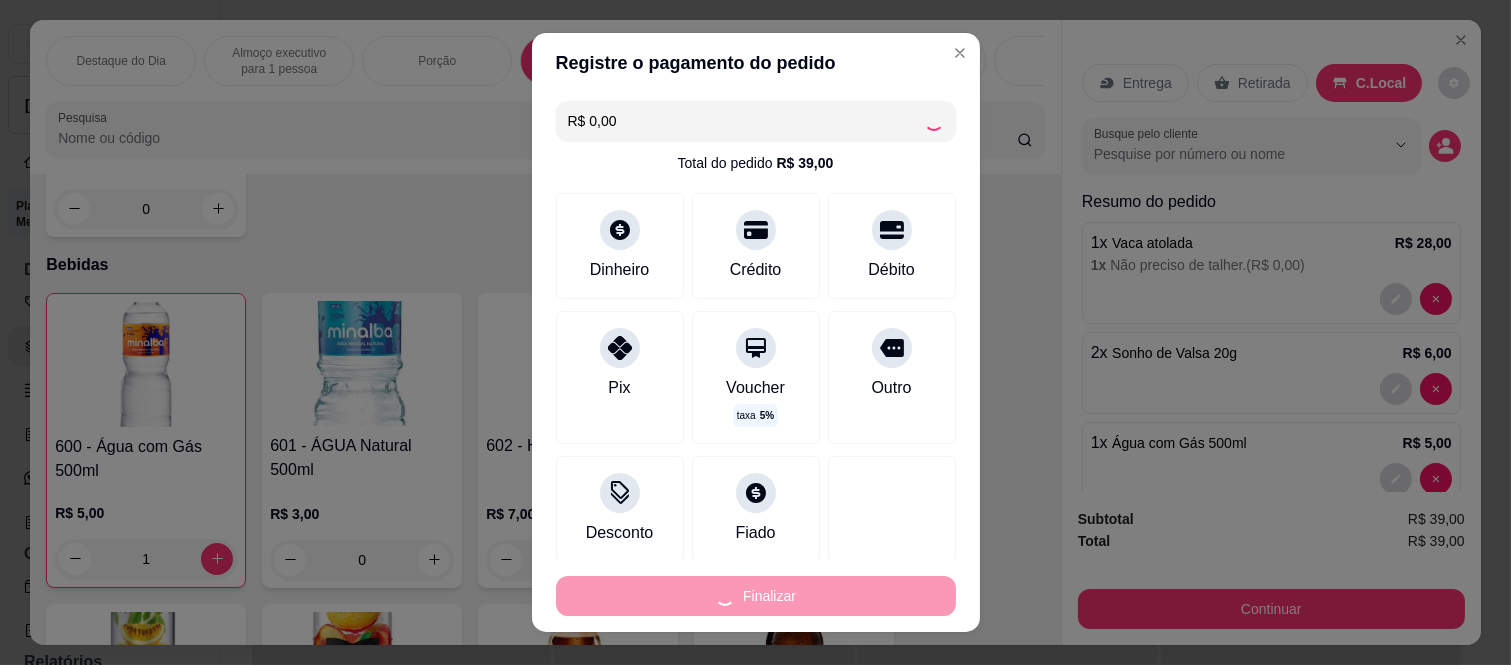 type on "0" 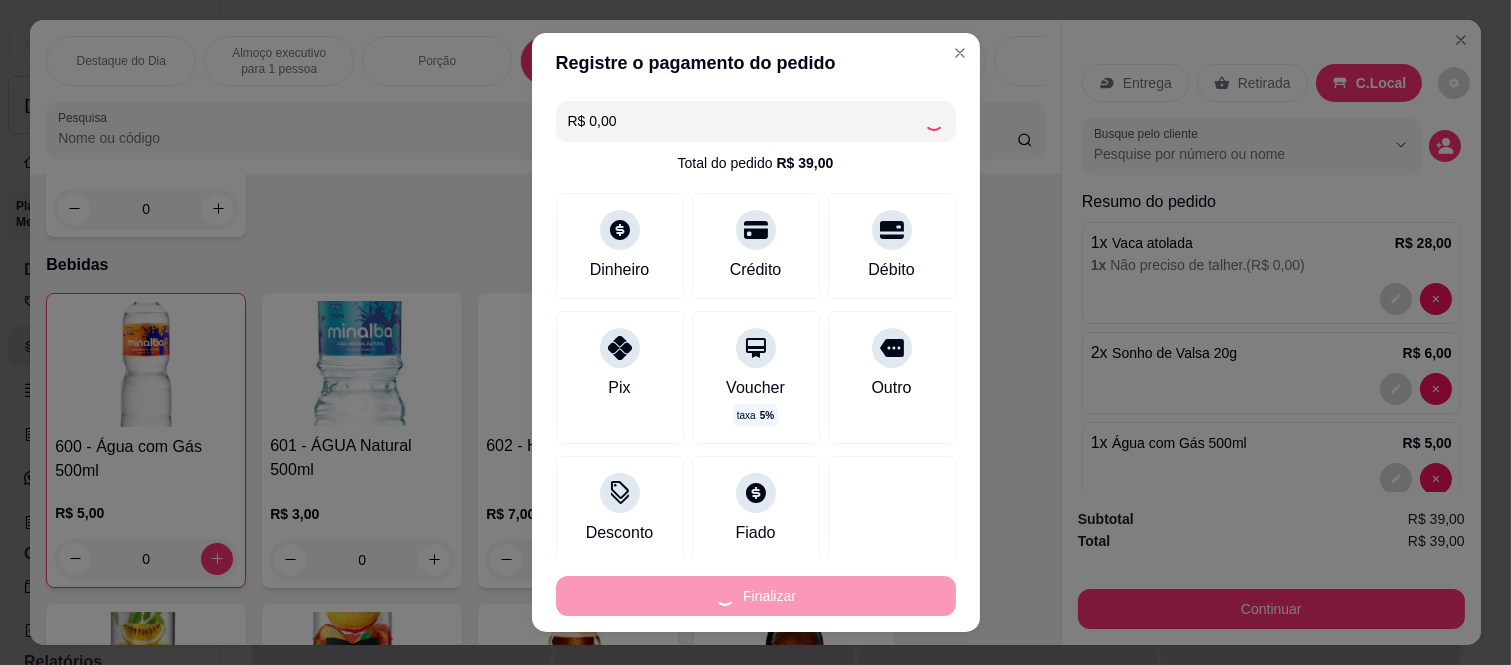 type on "-R$ 39,00" 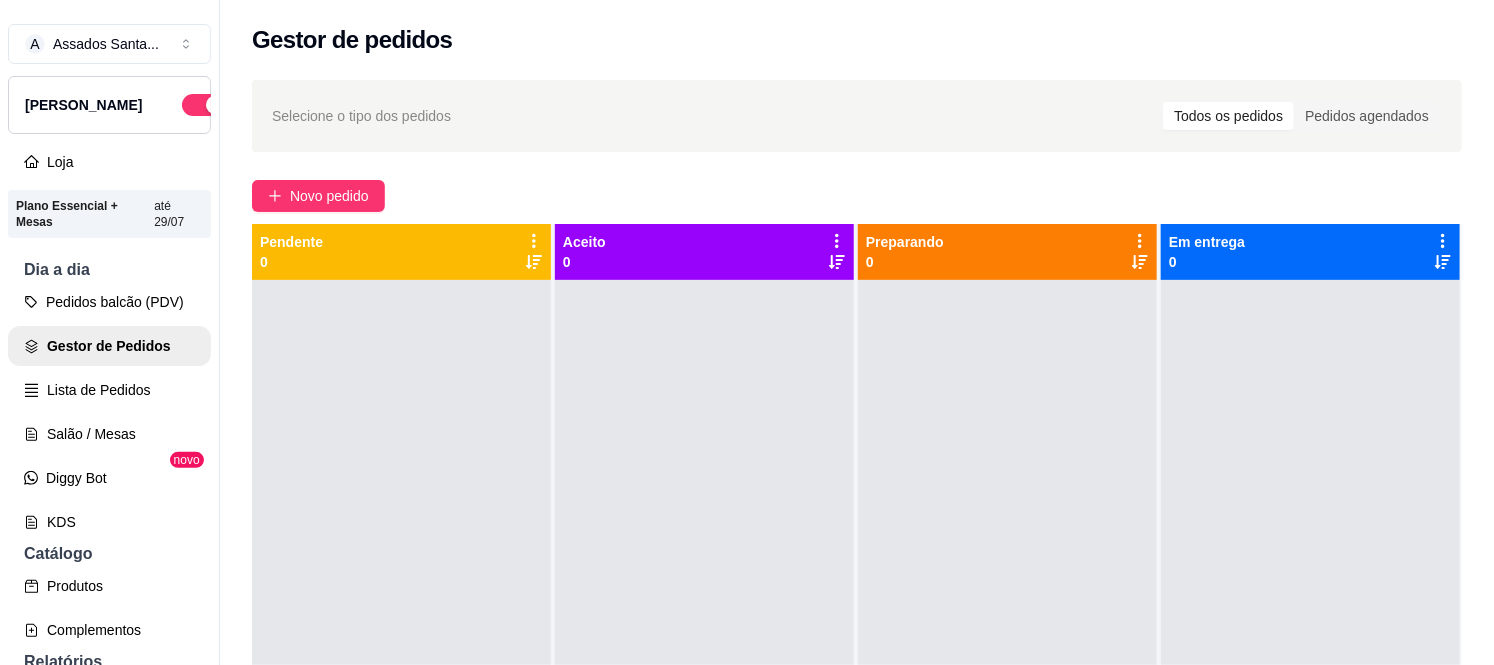 click at bounding box center [704, 612] 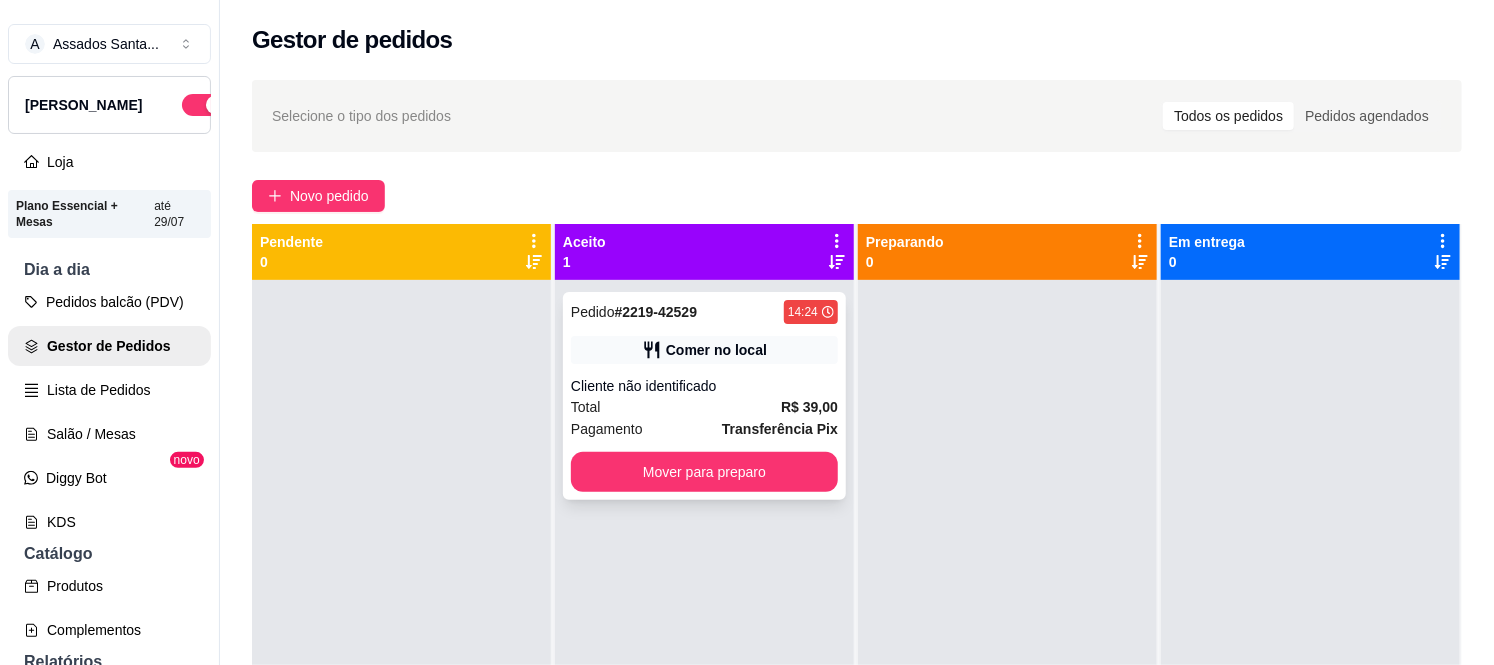 click on "Pedido  # 2219-42529 14:24 Comer no local Cliente não identificado Total R$ 39,00 Pagamento Transferência Pix Mover para preparo" at bounding box center [704, 396] 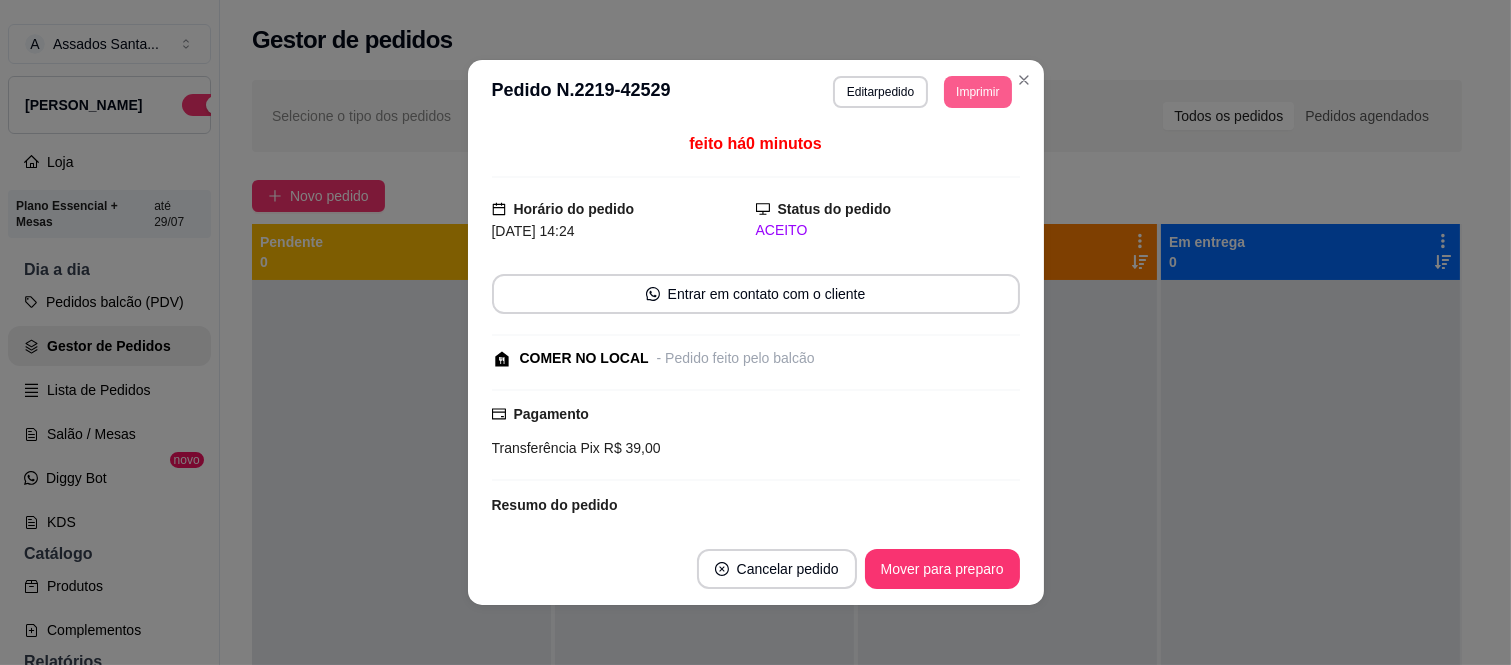 click on "Imprimir" at bounding box center (977, 92) 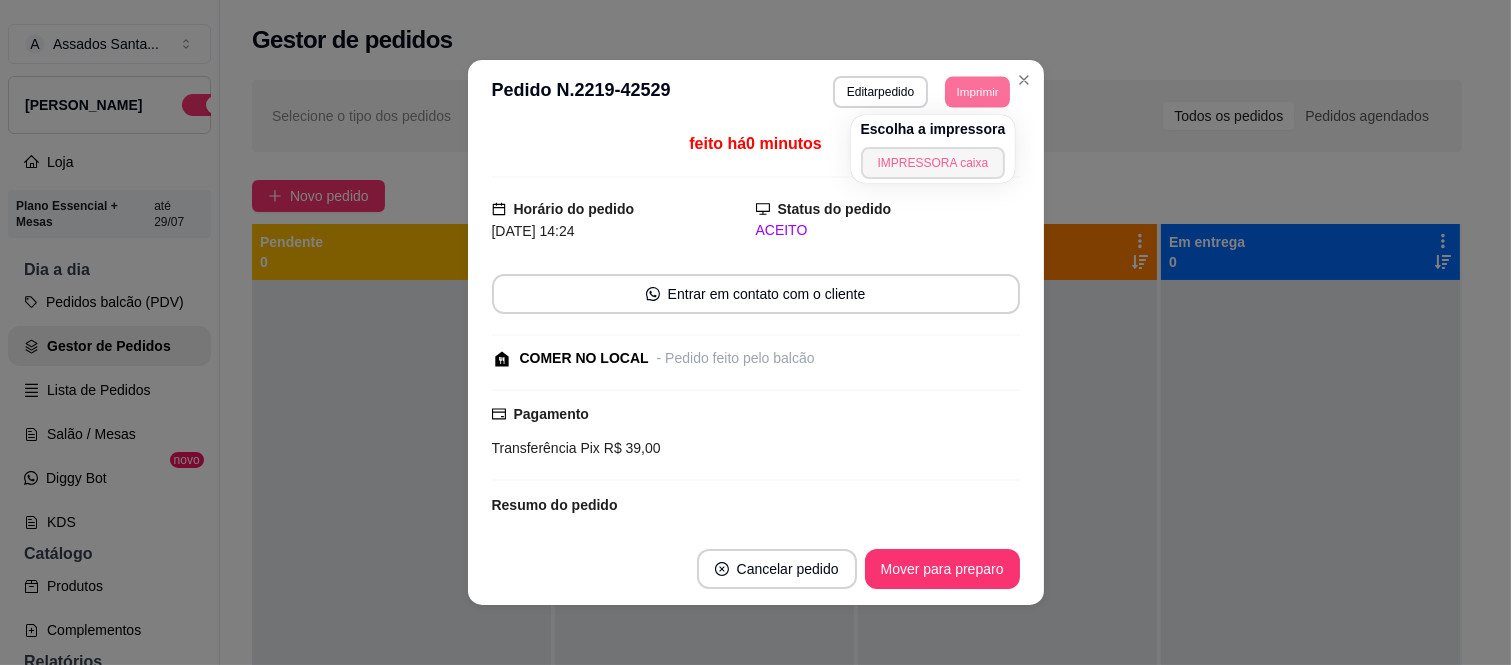 click on "IMPRESSORA caixa" at bounding box center (933, 163) 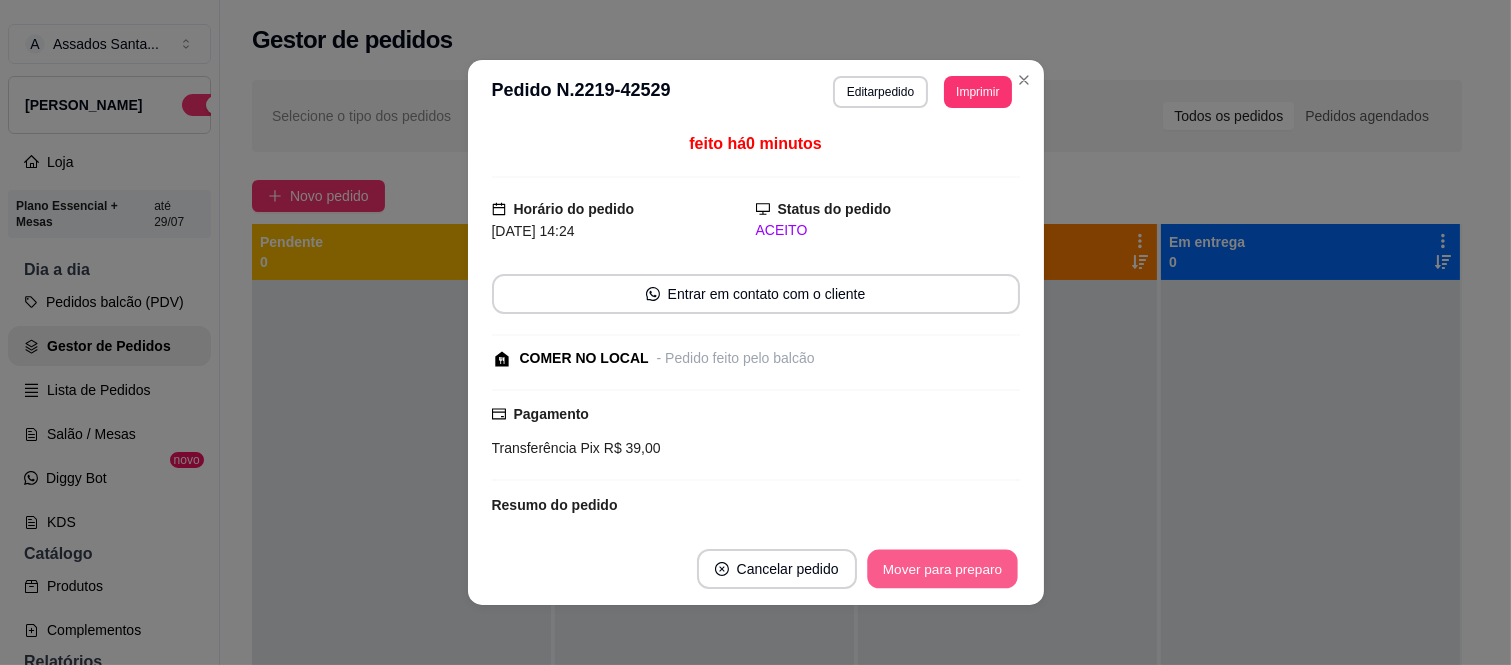 click on "Mover para preparo" at bounding box center (942, 569) 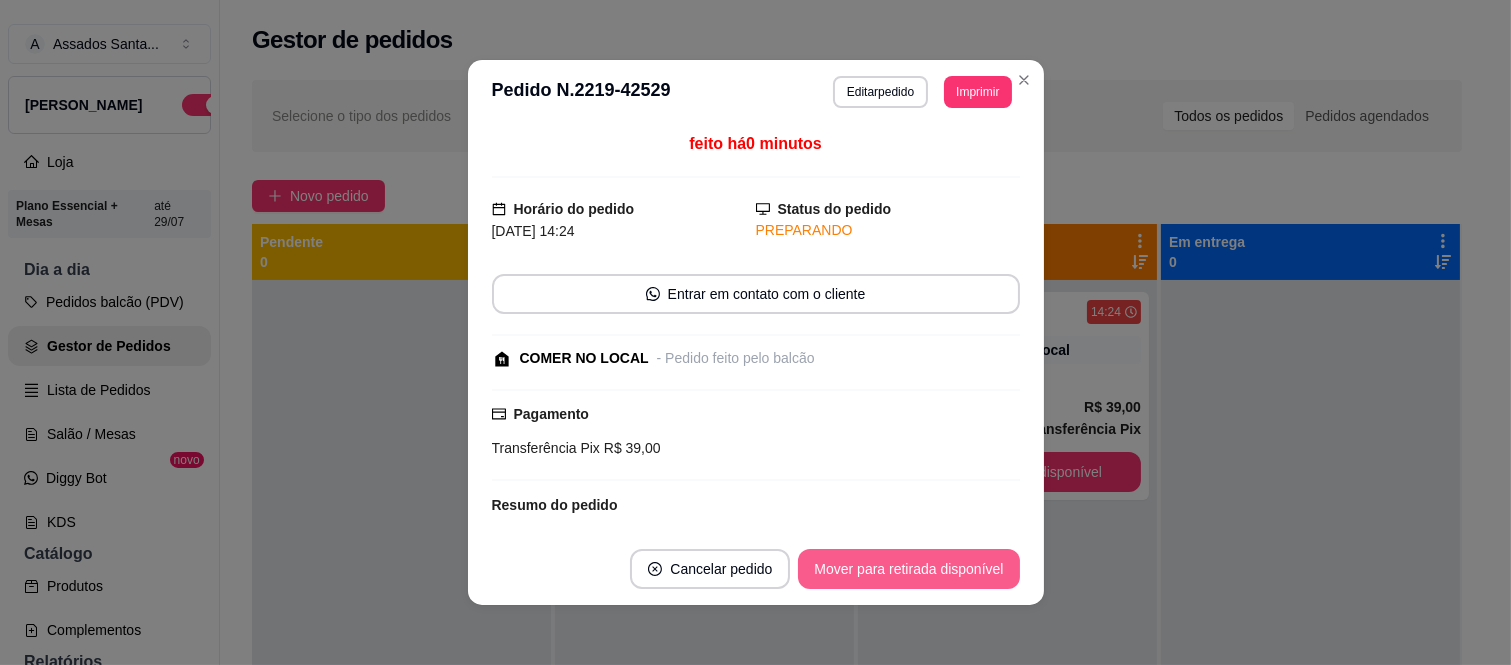 click on "Mover para retirada disponível" at bounding box center [908, 569] 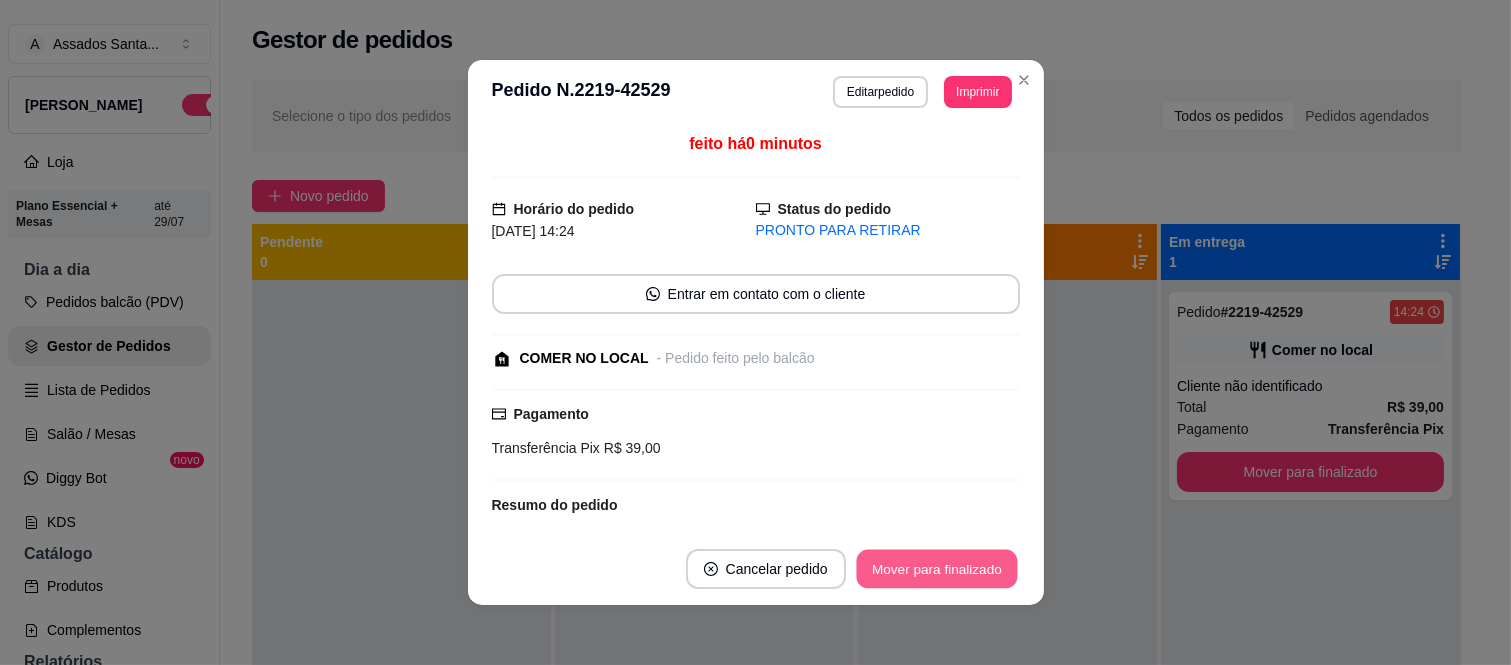 click on "Mover para finalizado" at bounding box center [936, 569] 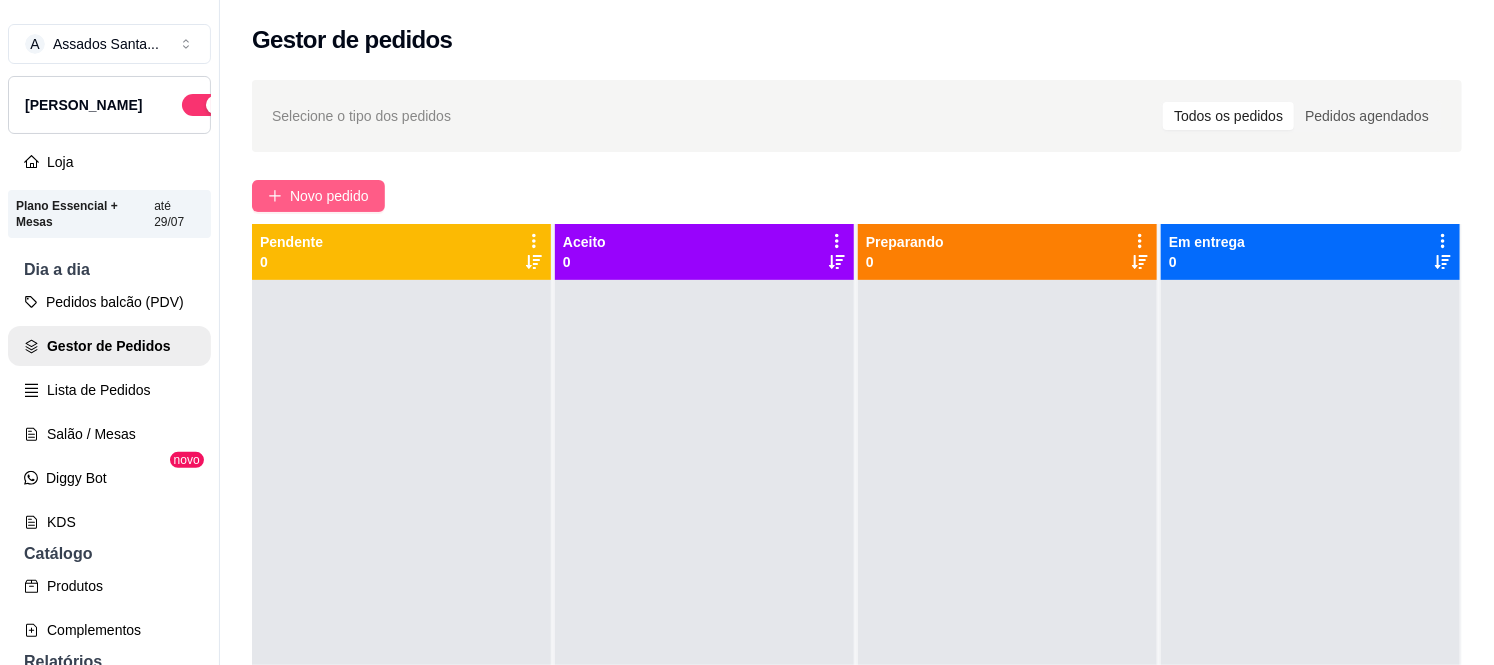 click on "Novo pedido" at bounding box center (329, 196) 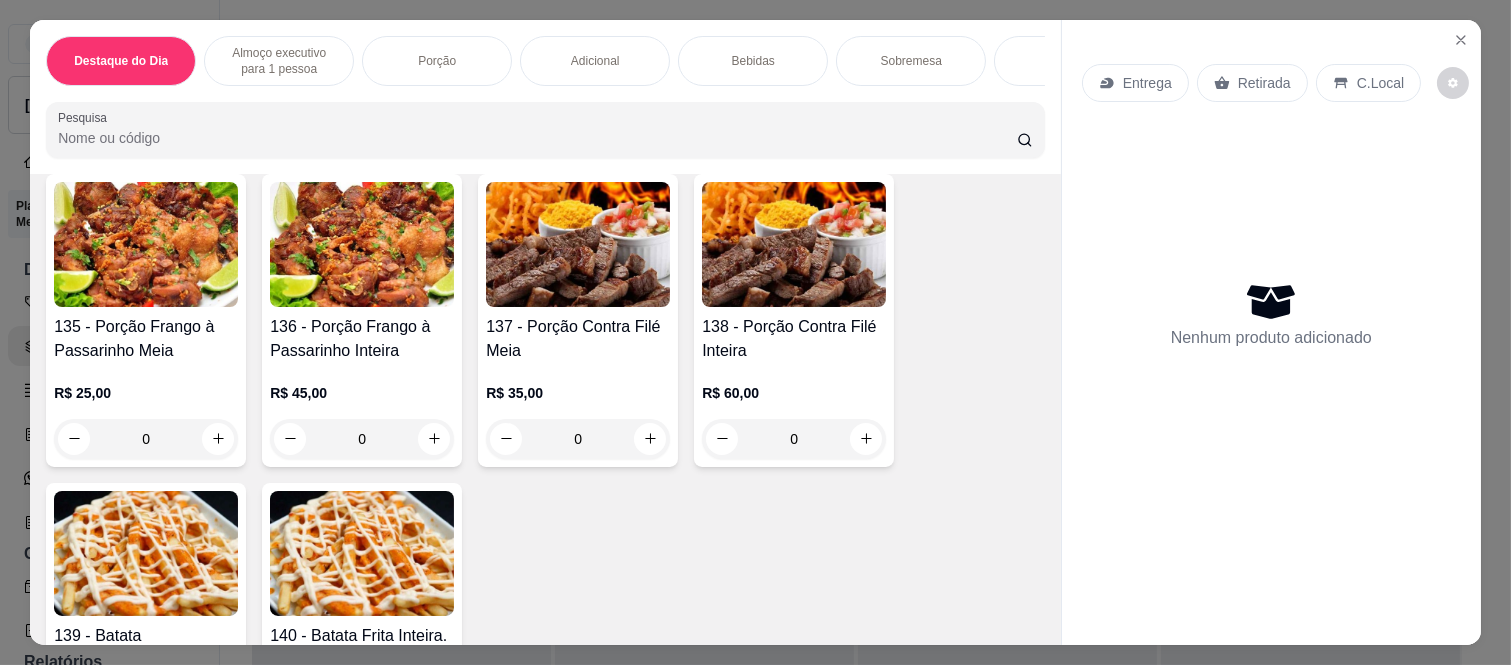scroll, scrollTop: 1444, scrollLeft: 0, axis: vertical 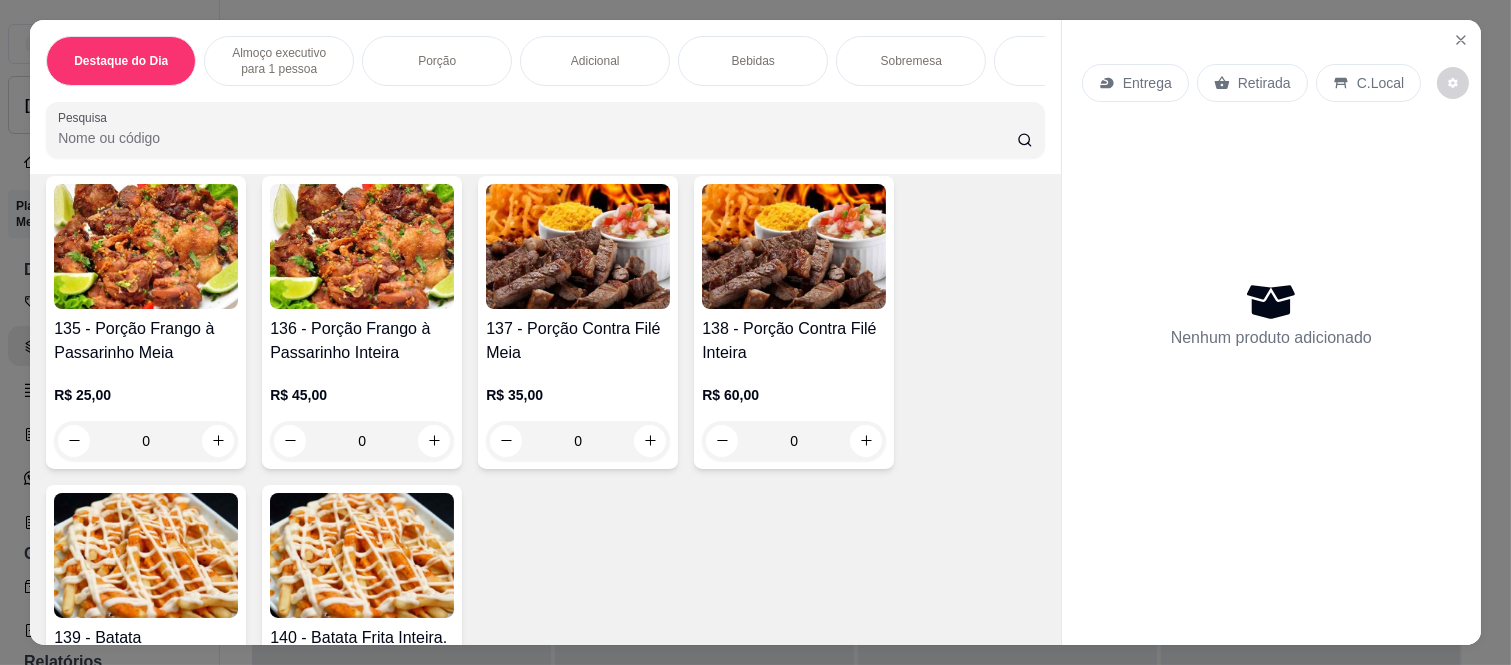 click on "0" at bounding box center [578, 441] 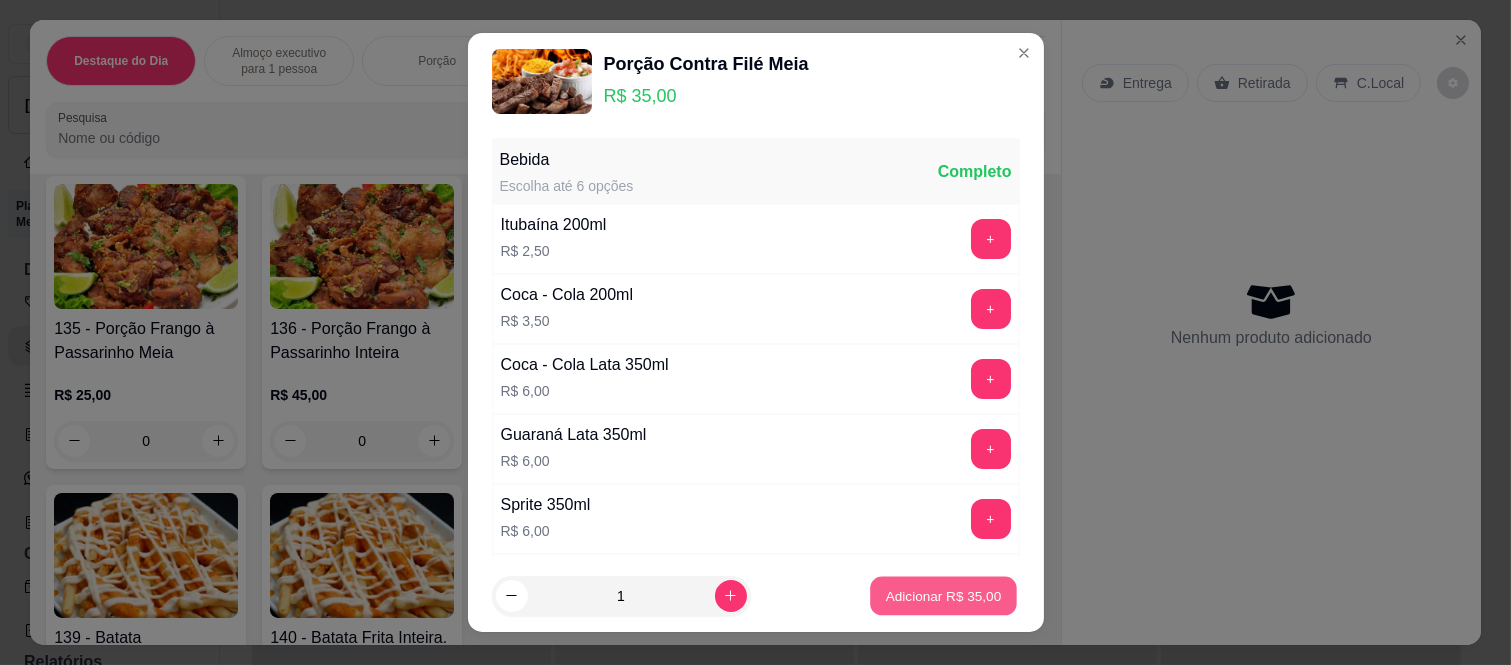 click on "Adicionar   R$ 35,00" at bounding box center (944, 595) 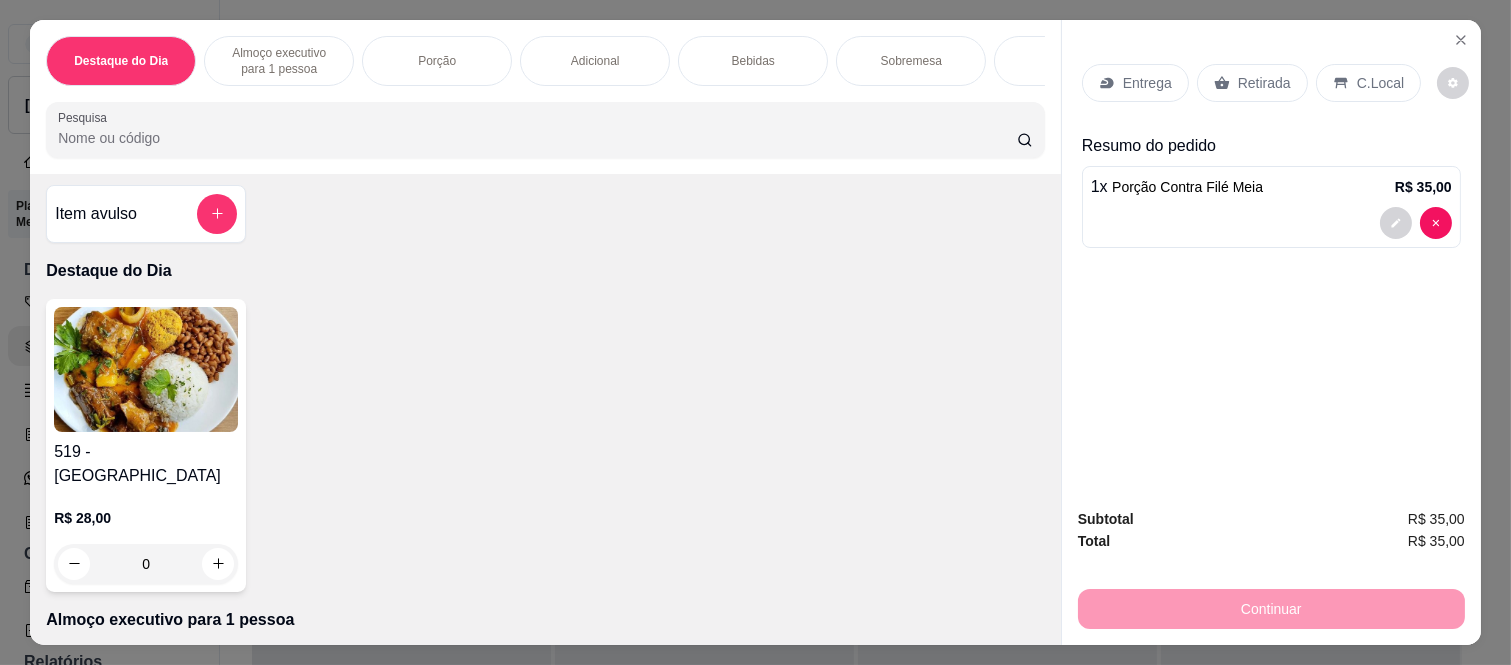 scroll, scrollTop: 0, scrollLeft: 0, axis: both 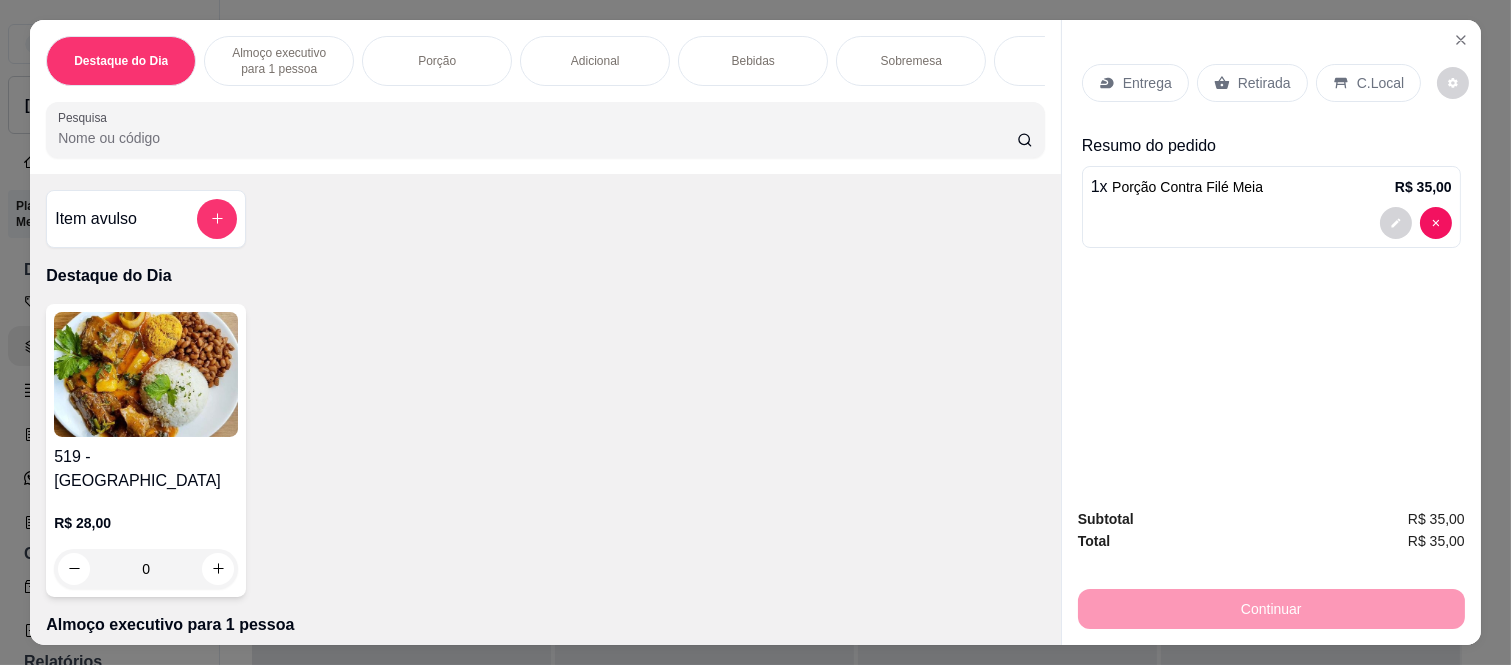 click on "Item avulso" at bounding box center (146, 219) 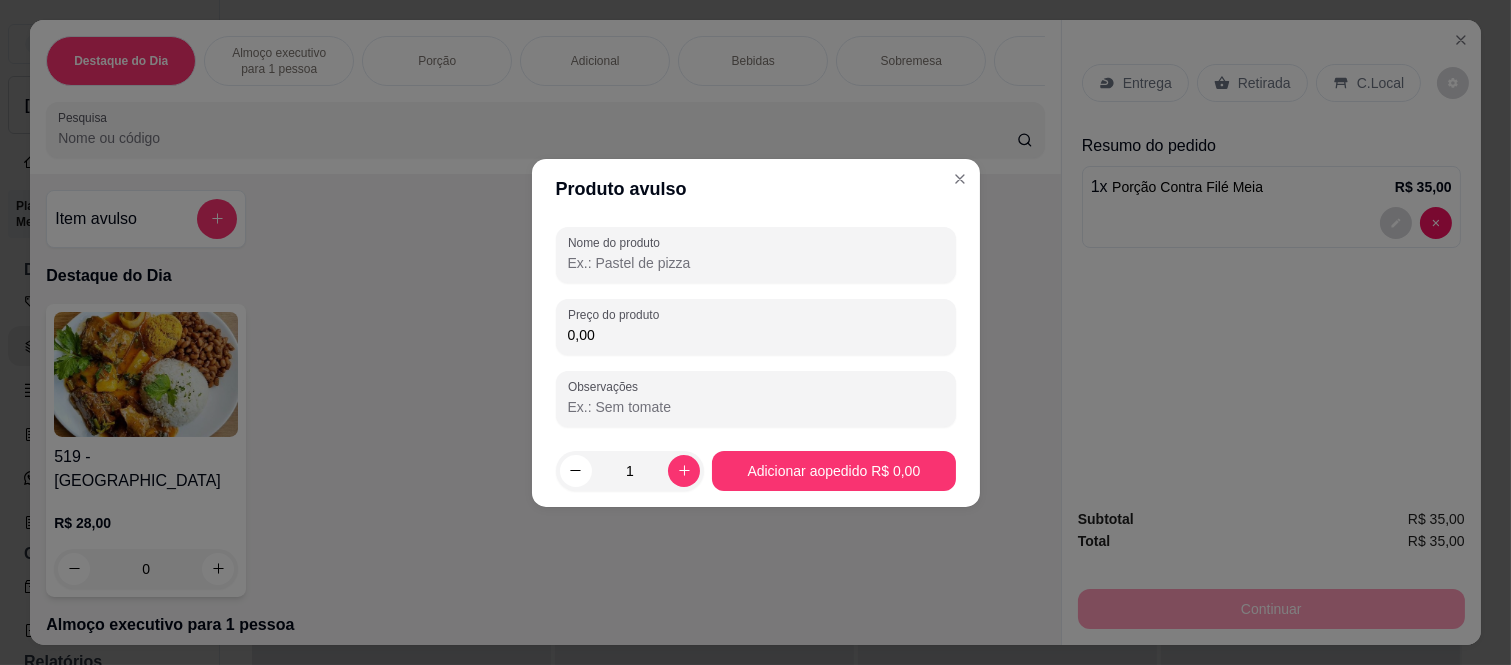 click on "Nome do produto" at bounding box center [756, 263] 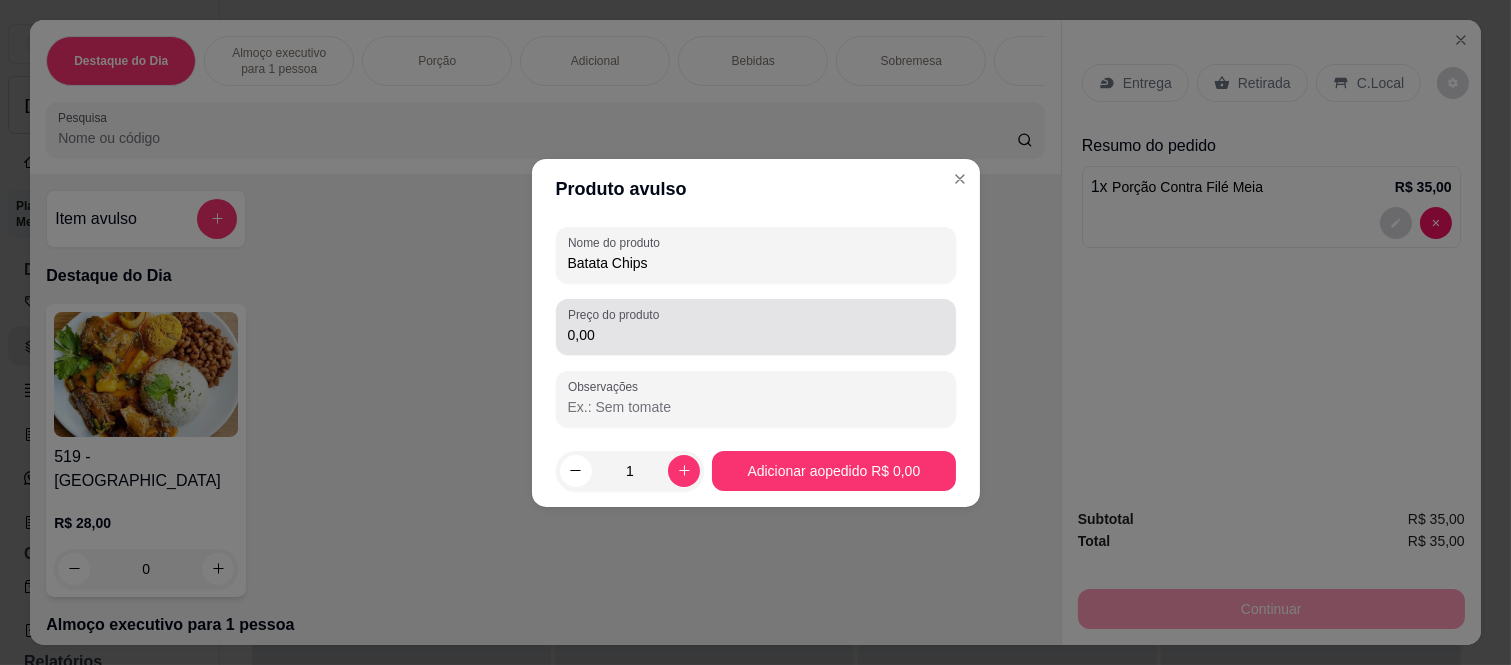 type on "Batata Chips" 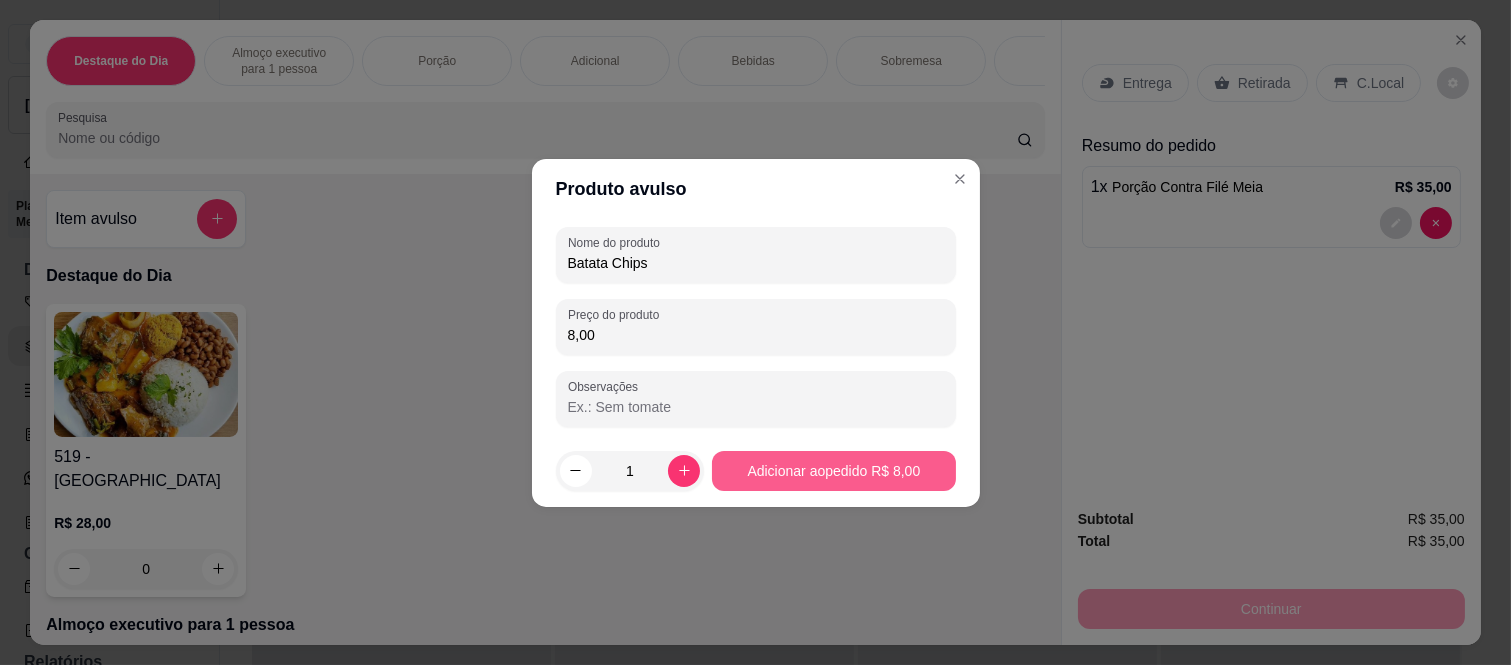 type on "8,00" 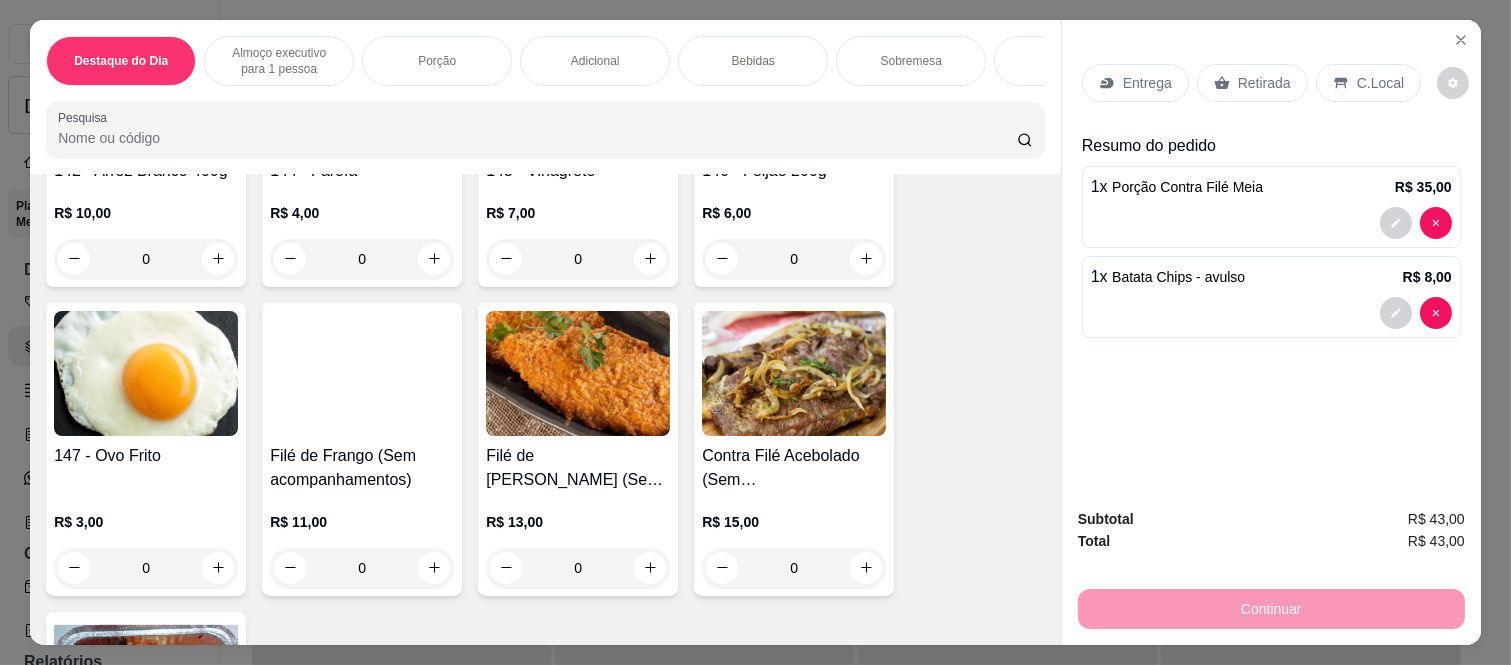 scroll, scrollTop: 2222, scrollLeft: 0, axis: vertical 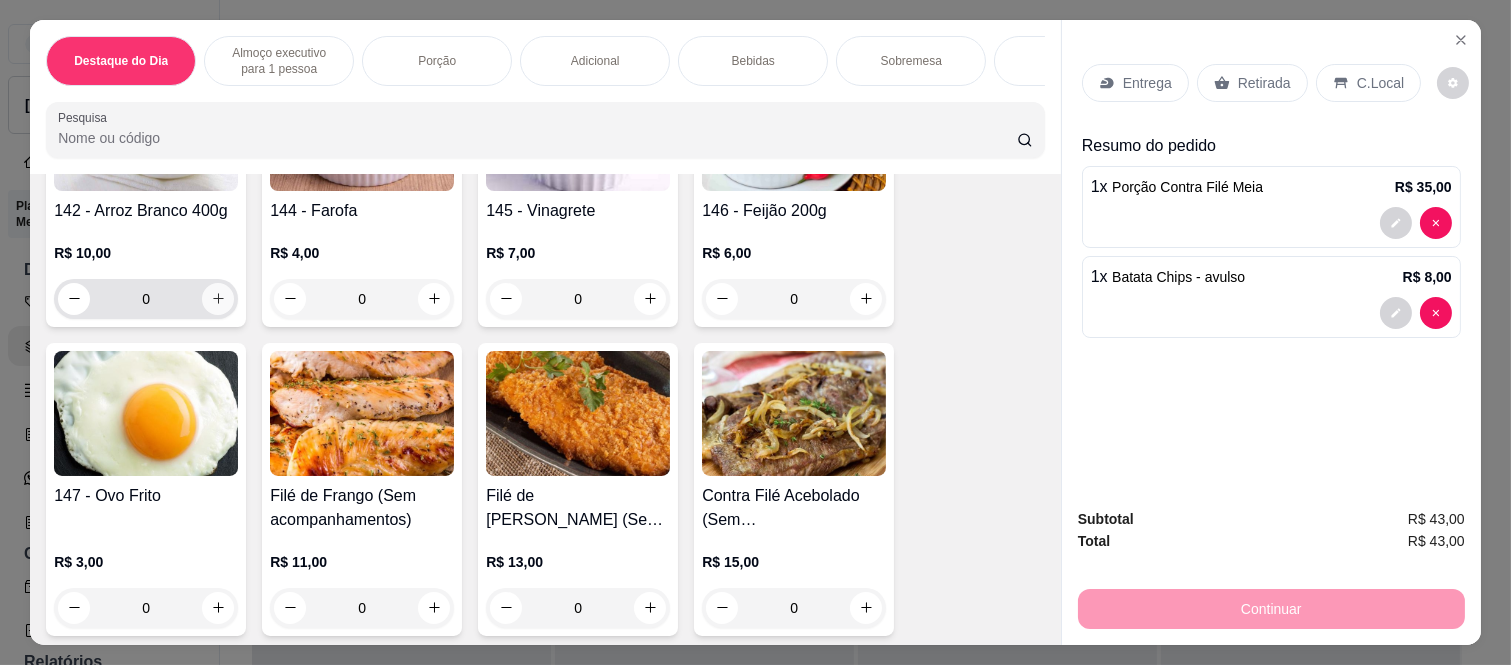 click at bounding box center (218, 299) 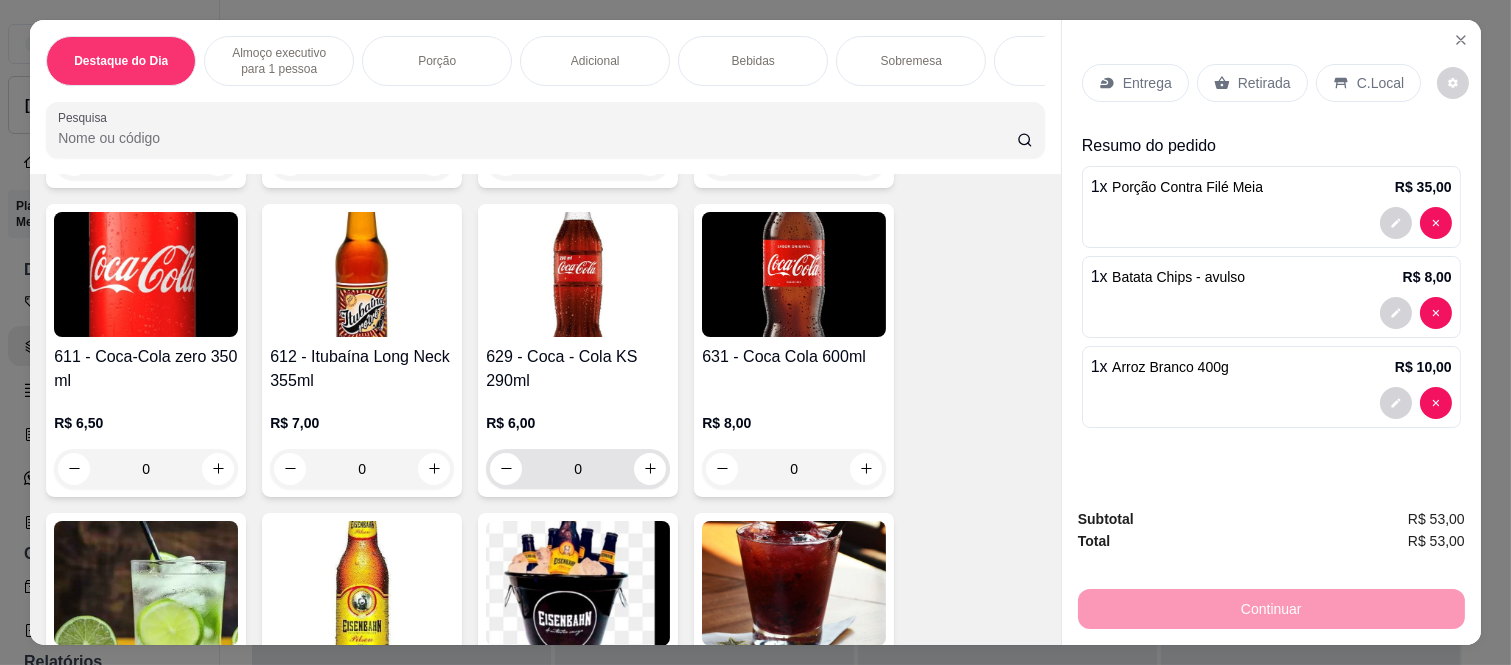 scroll, scrollTop: 4001, scrollLeft: 0, axis: vertical 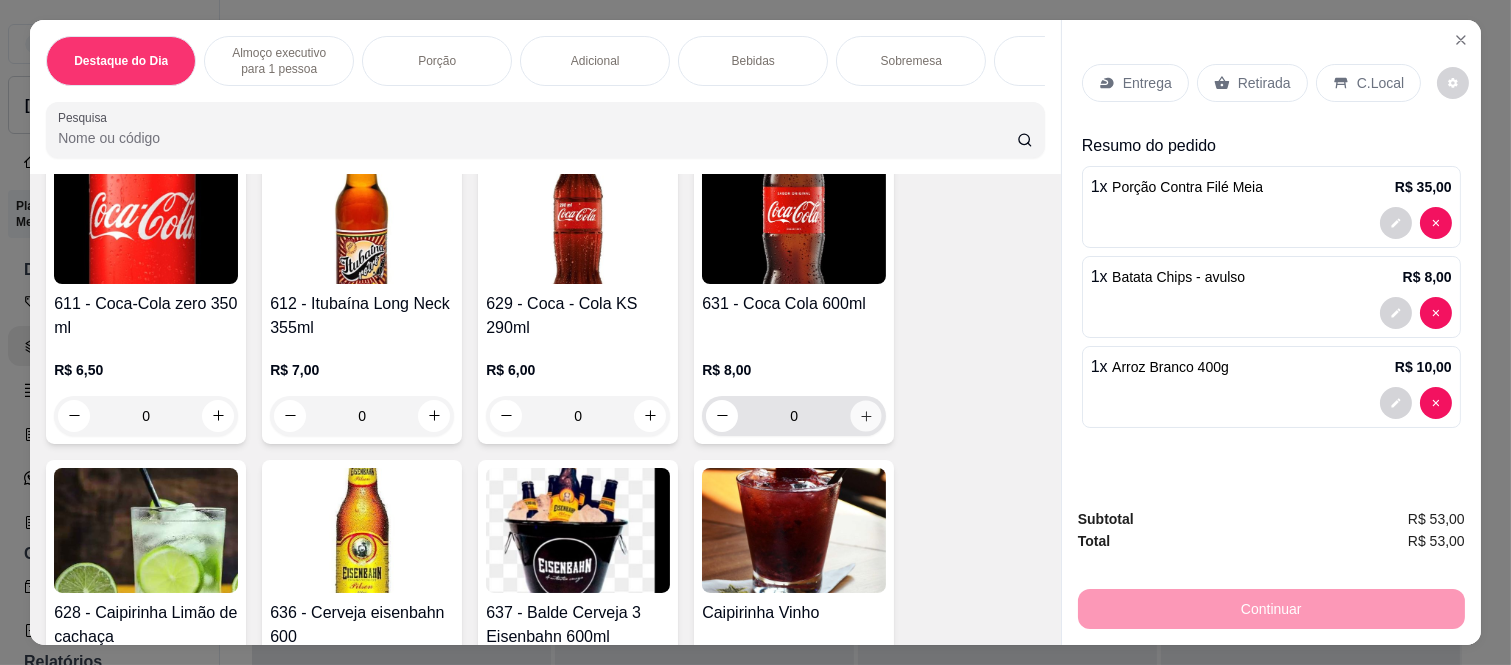 click 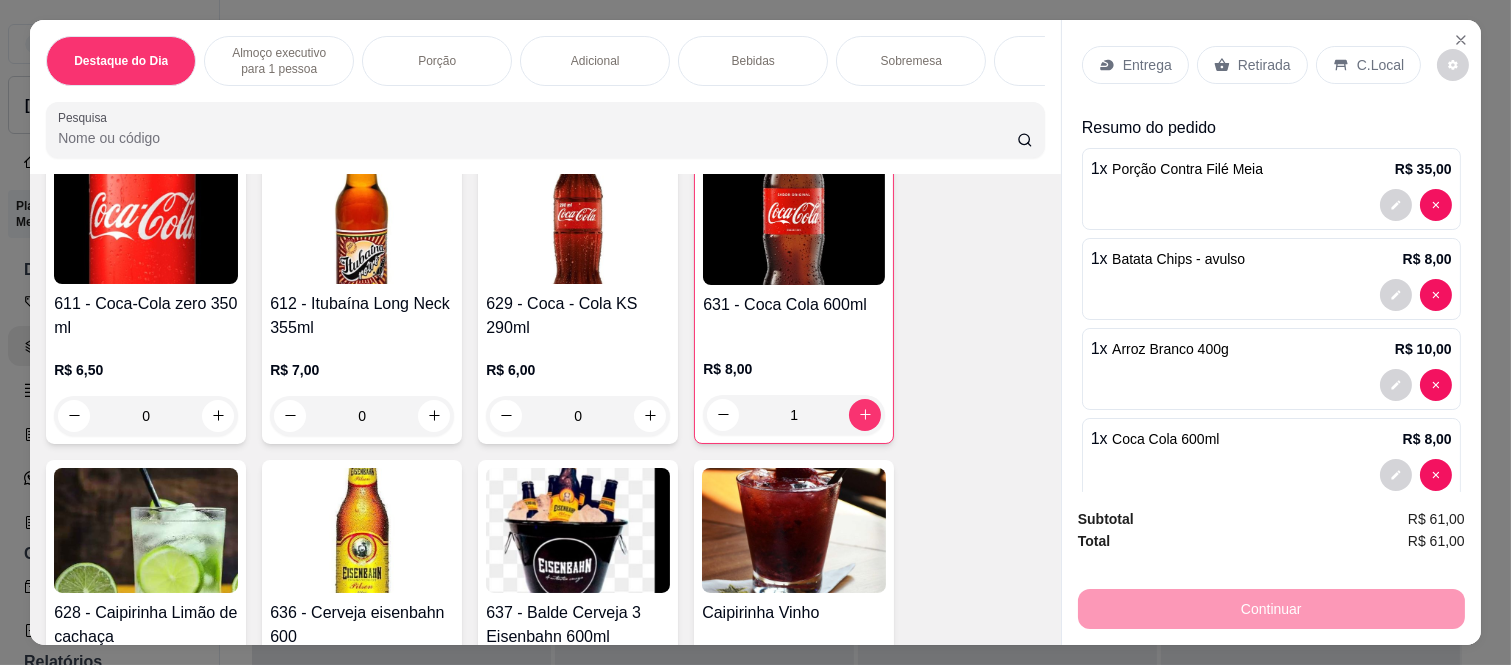 scroll, scrollTop: 0, scrollLeft: 0, axis: both 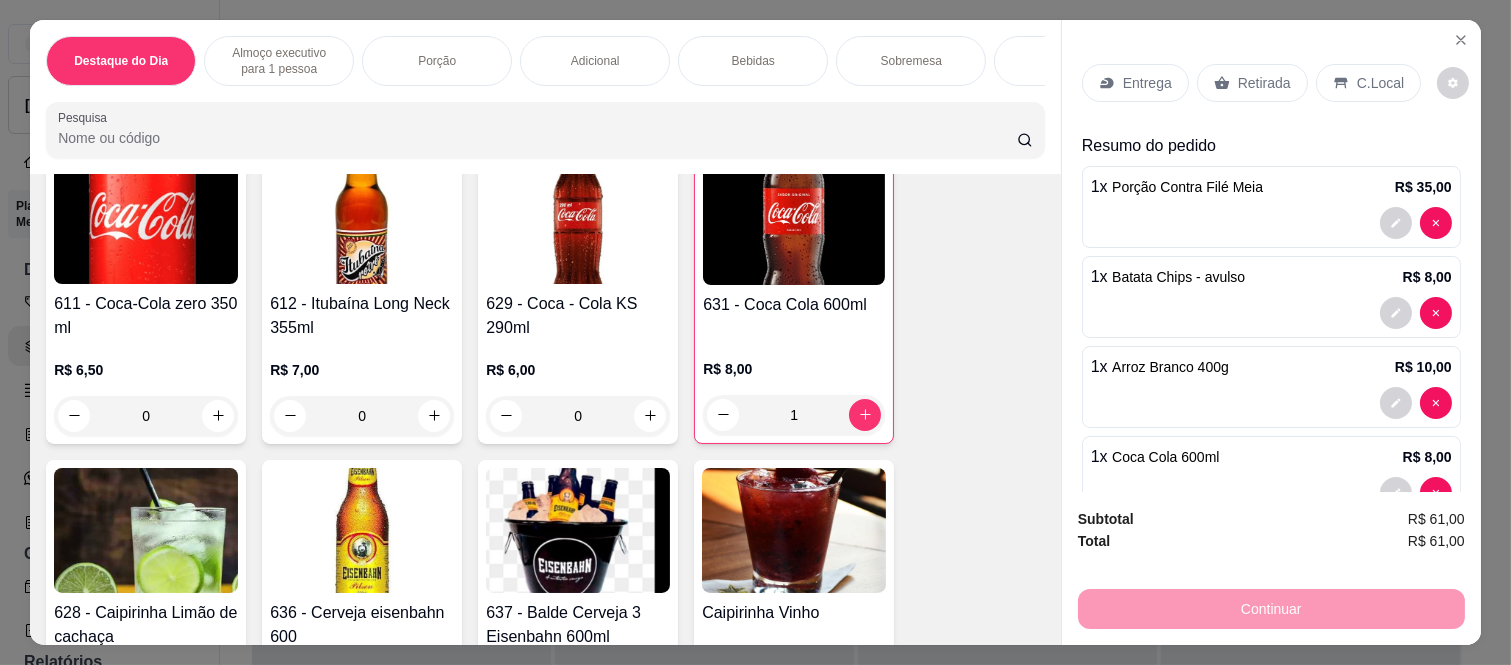 click on "Entrega" at bounding box center [1147, 83] 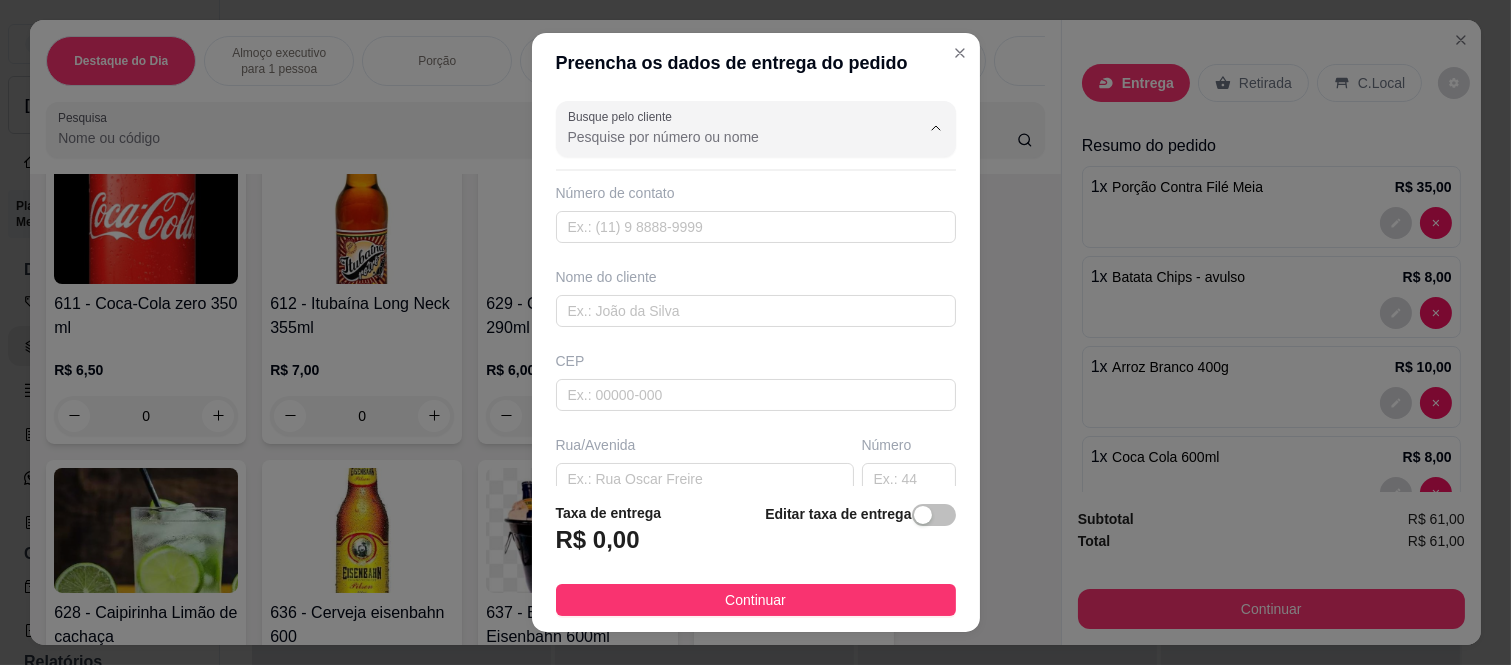click on "Busque pelo cliente" at bounding box center (728, 137) 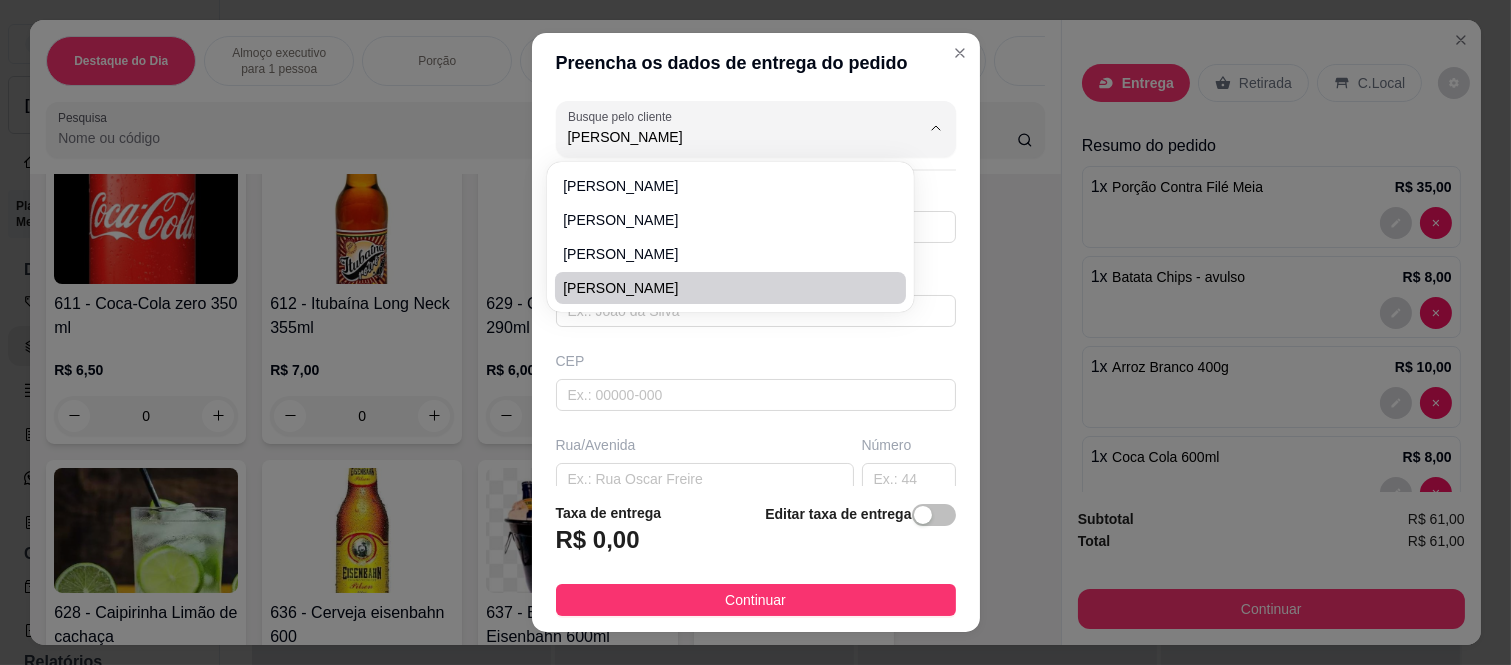 click on "[PERSON_NAME]" at bounding box center [720, 288] 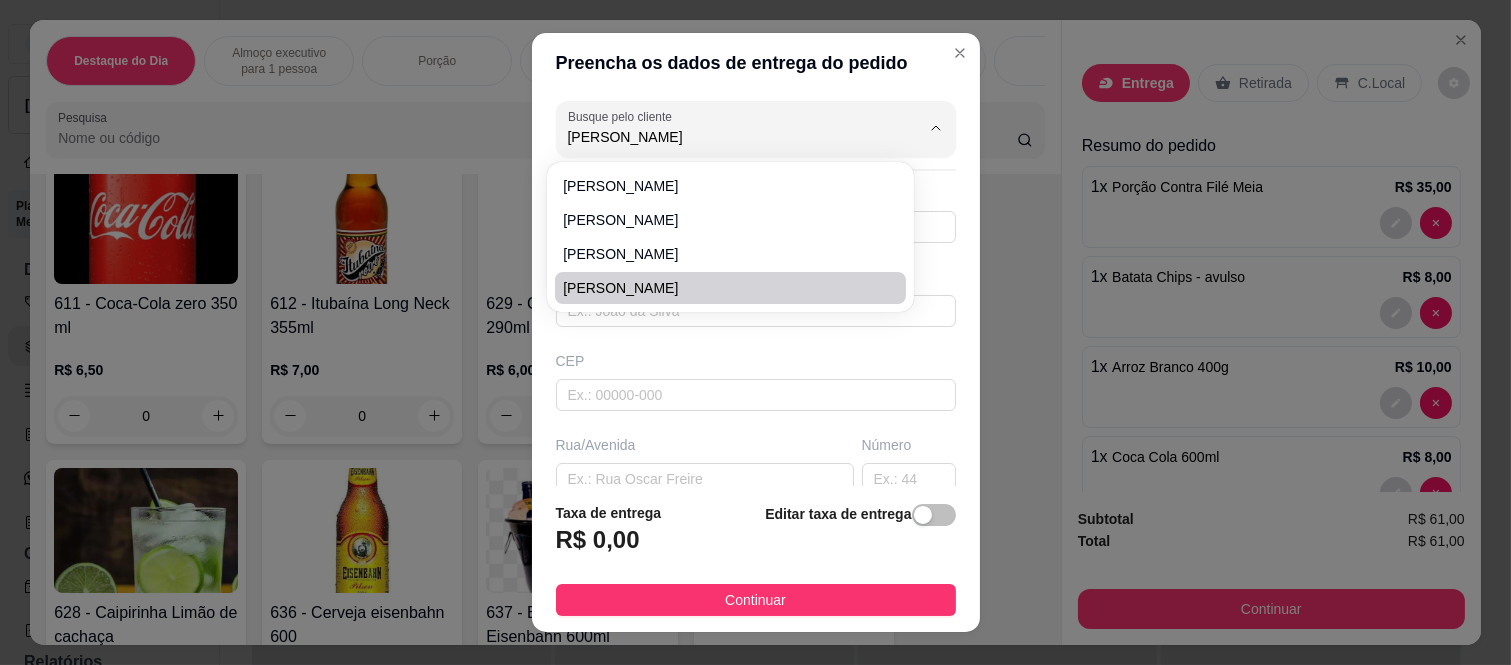 type on "[PERSON_NAME]" 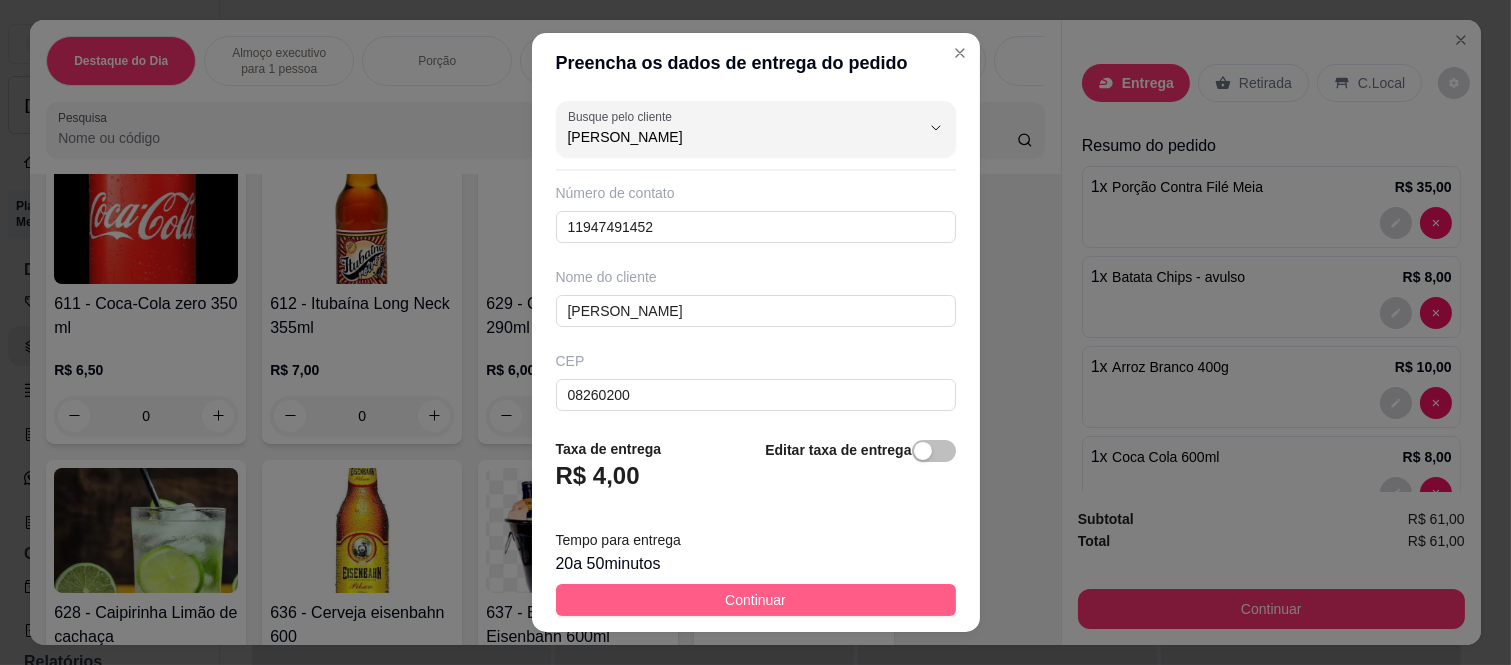 type on "[PERSON_NAME]" 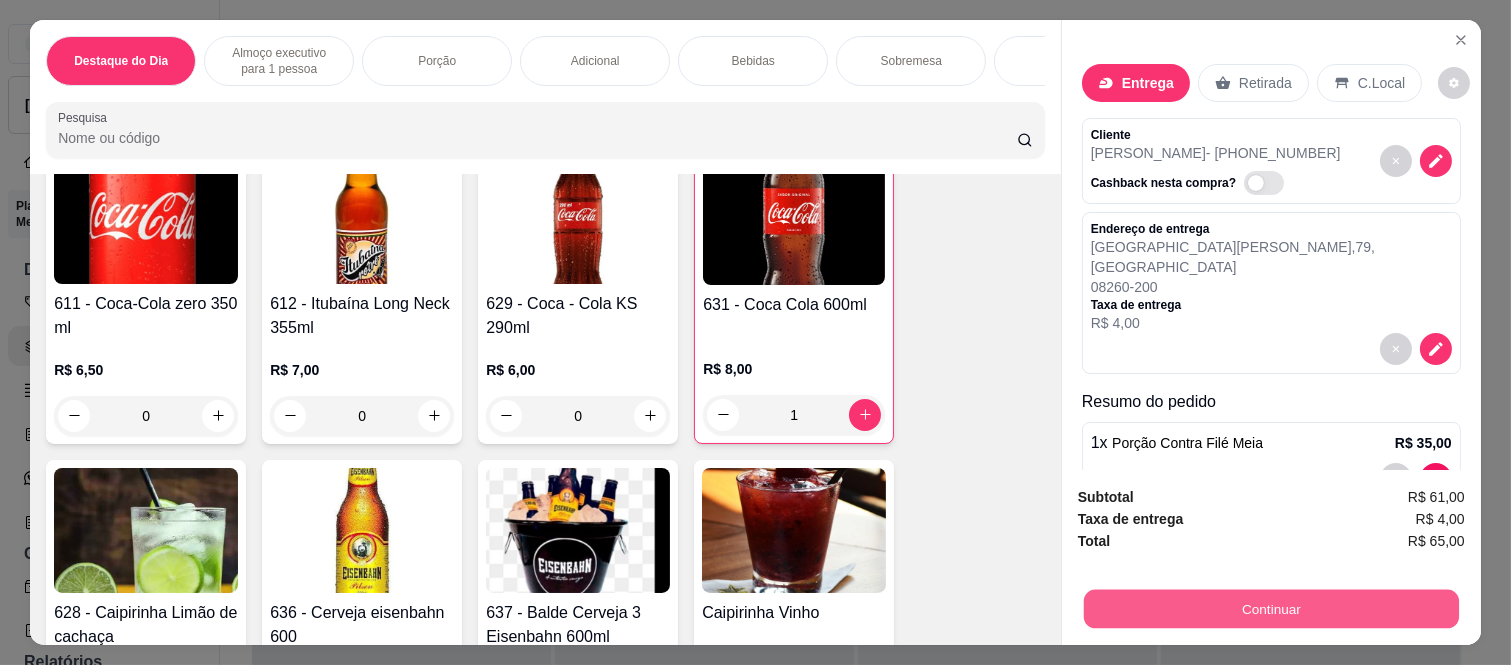 click on "Continuar" at bounding box center [1271, 609] 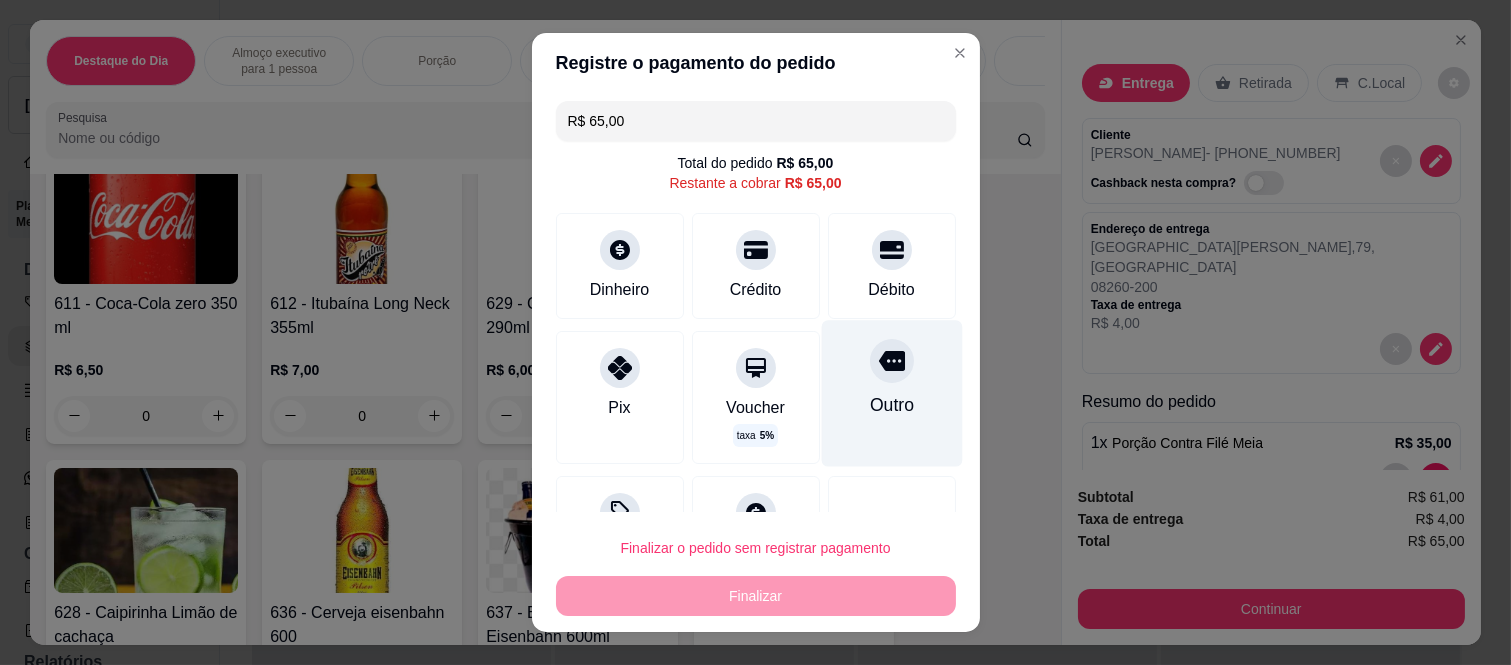 click on "Outro" at bounding box center [891, 394] 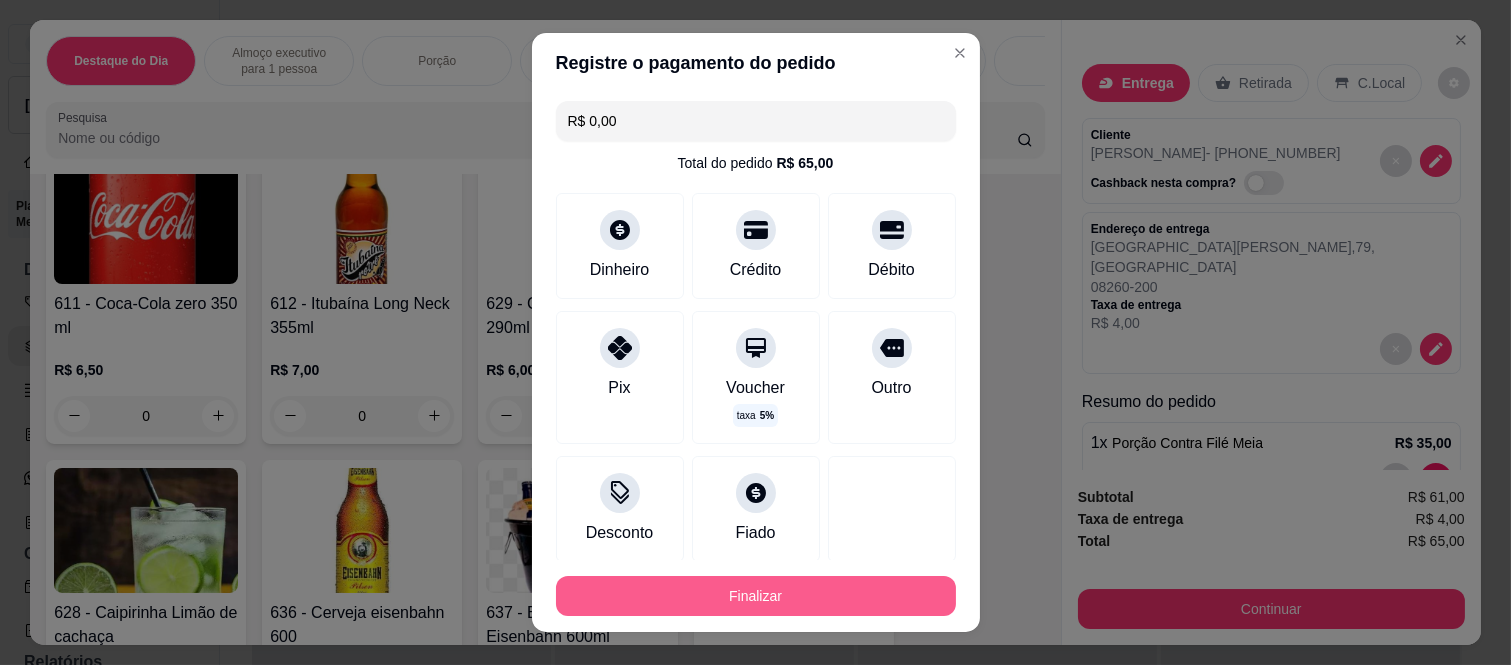 click on "Finalizar" at bounding box center [756, 596] 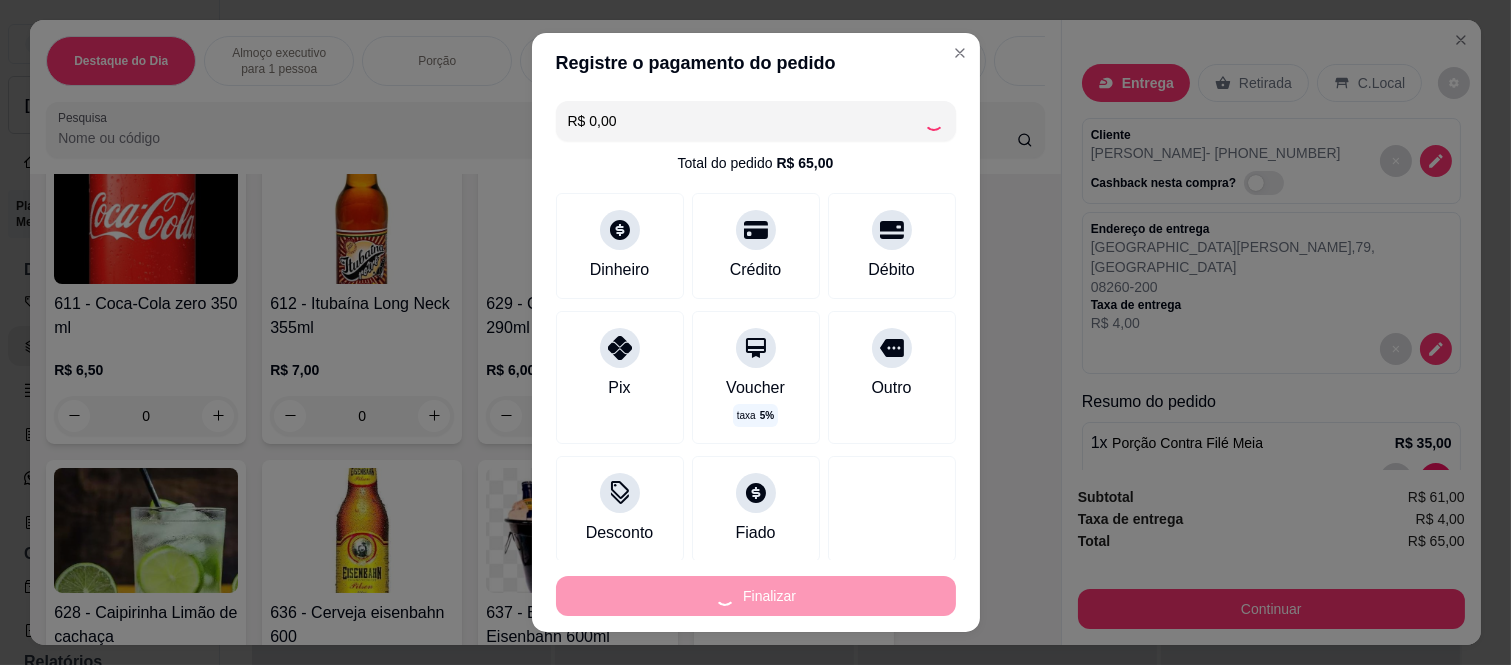 type on "0" 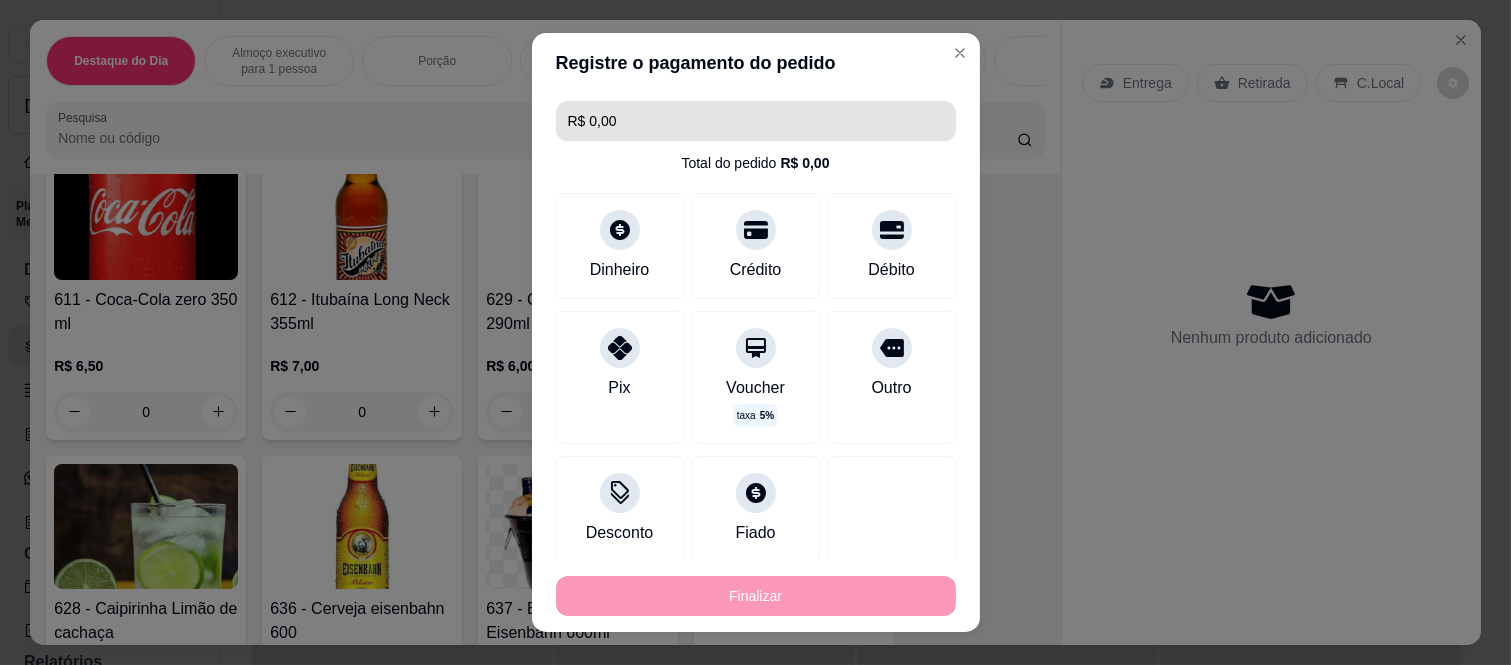 type on "-R$ 65,00" 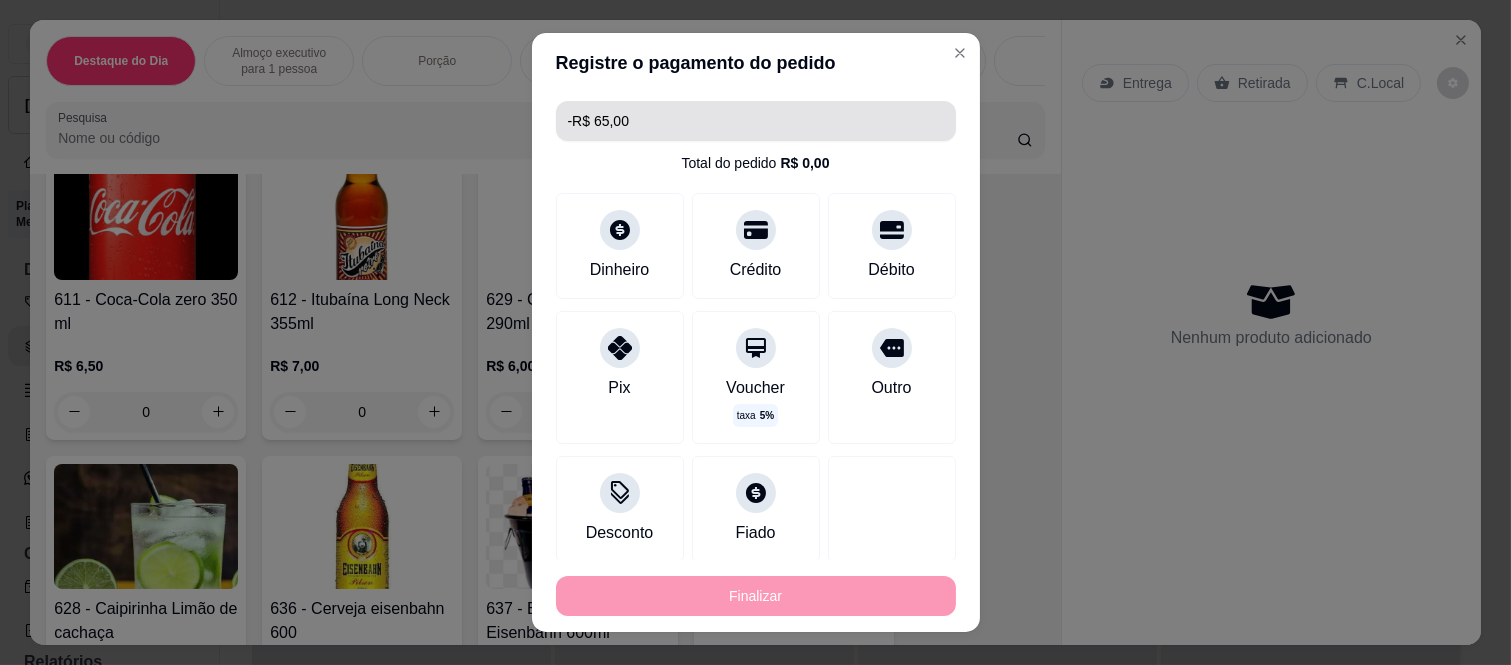 scroll, scrollTop: 3996, scrollLeft: 0, axis: vertical 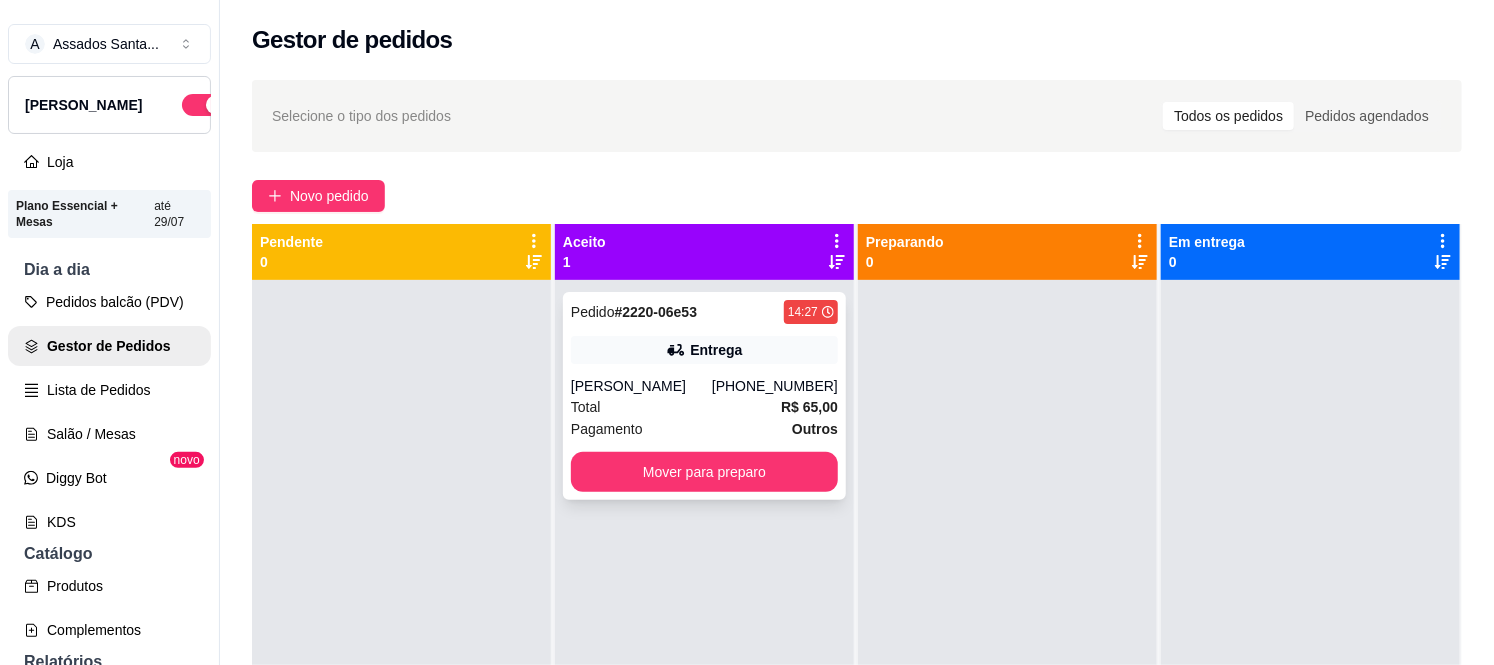 click on "Entrega" at bounding box center [704, 350] 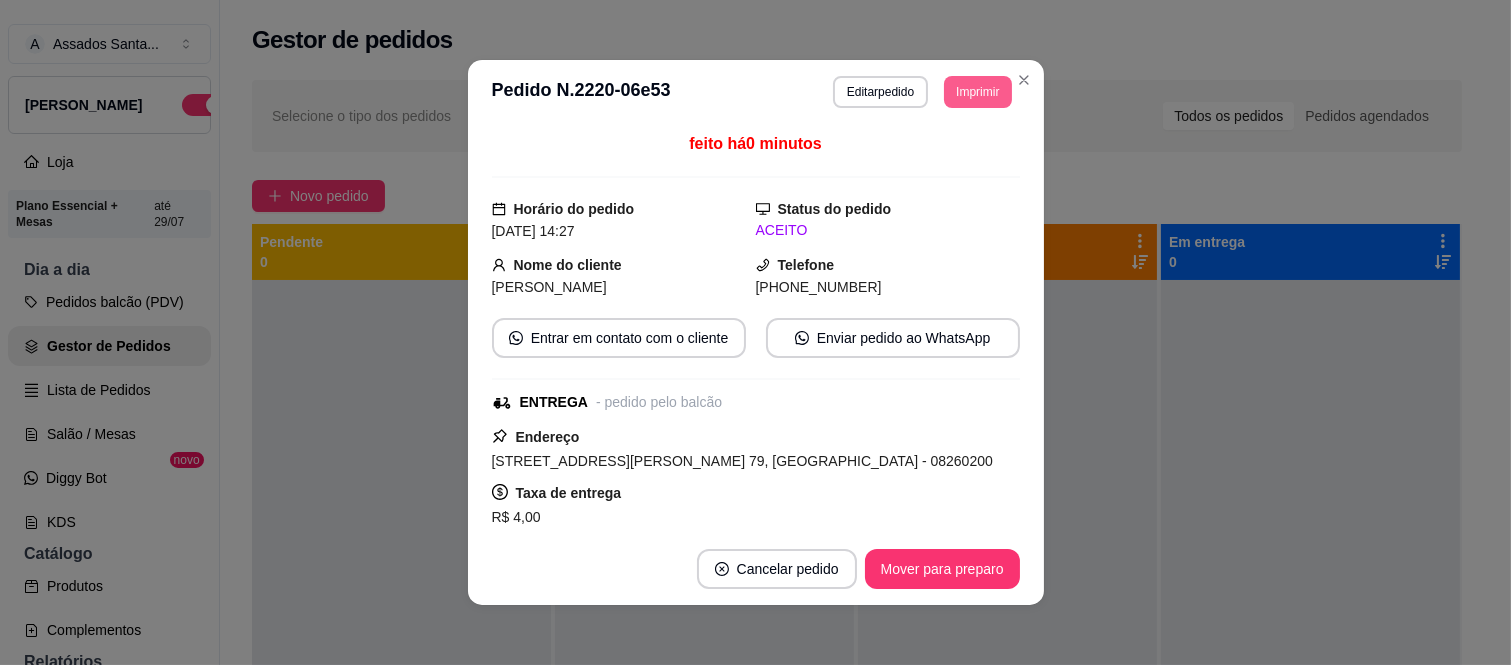 click on "Imprimir" at bounding box center (977, 92) 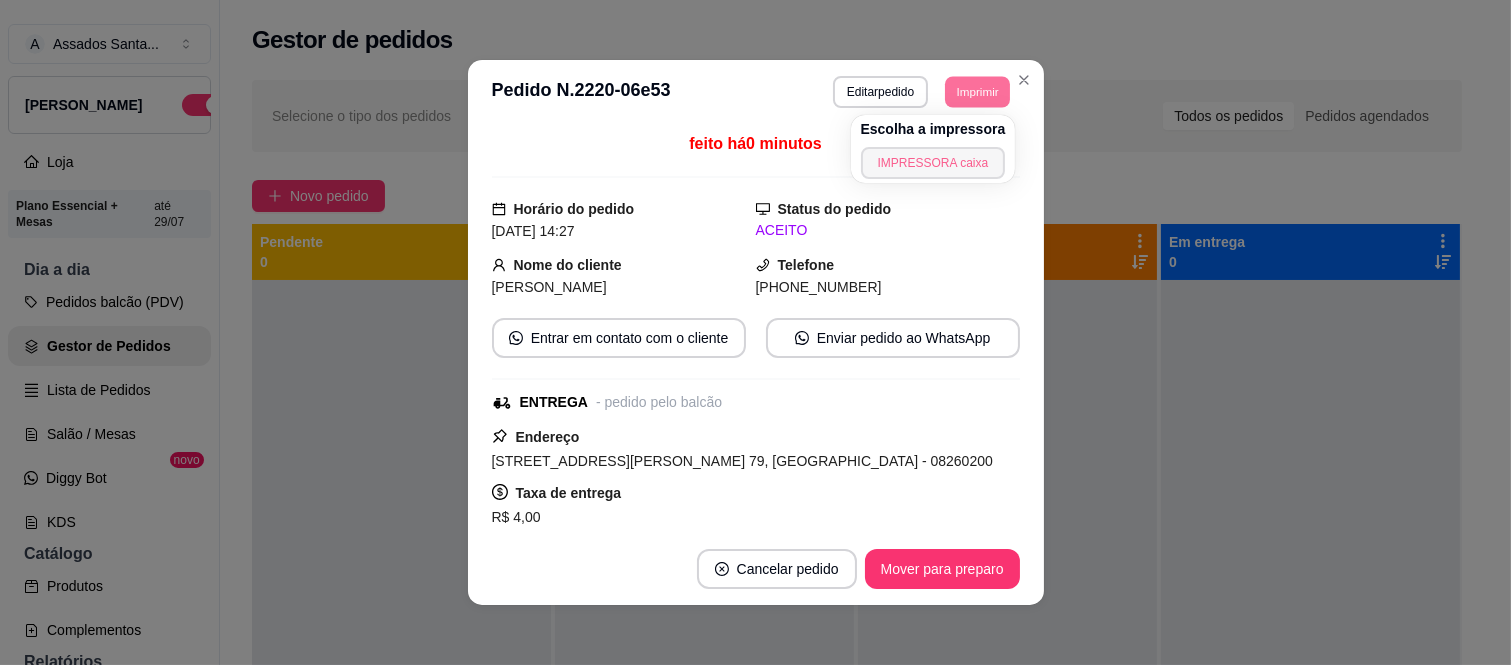 click on "IMPRESSORA caixa" at bounding box center [933, 163] 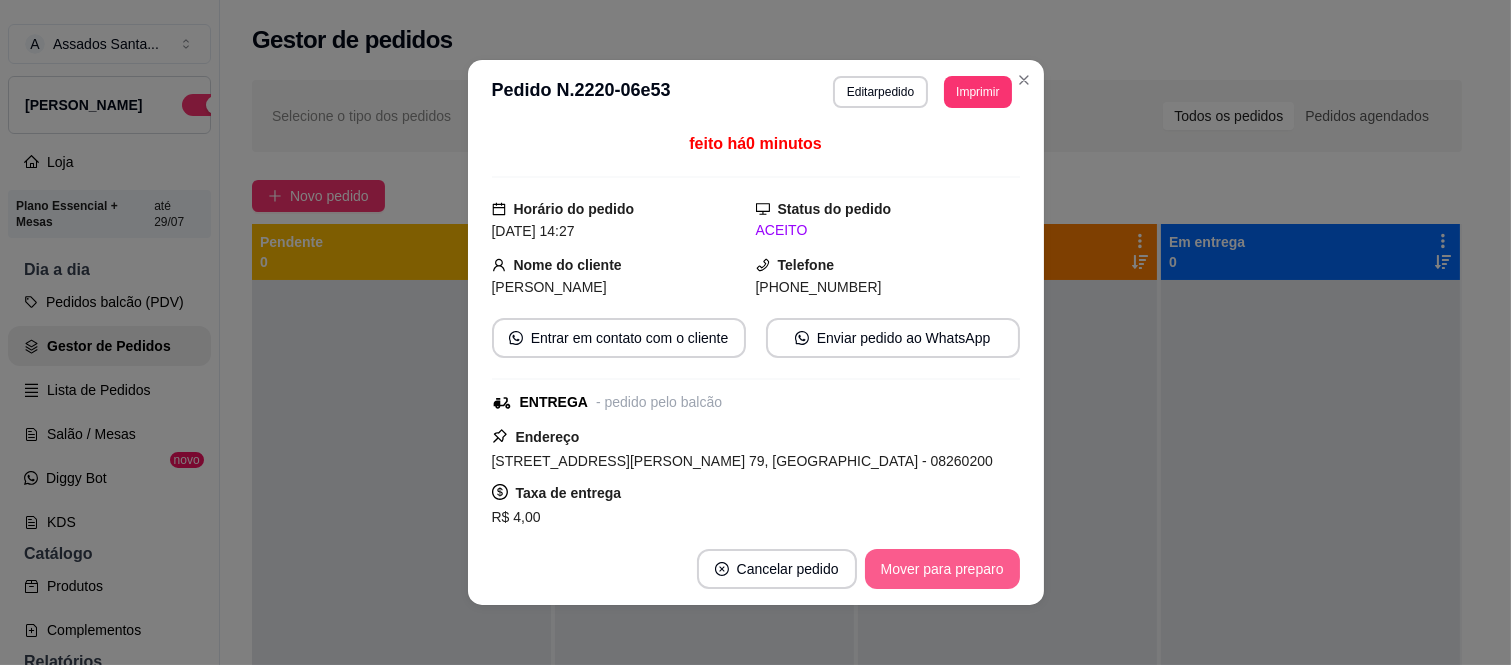 click on "Mover para preparo" at bounding box center [942, 569] 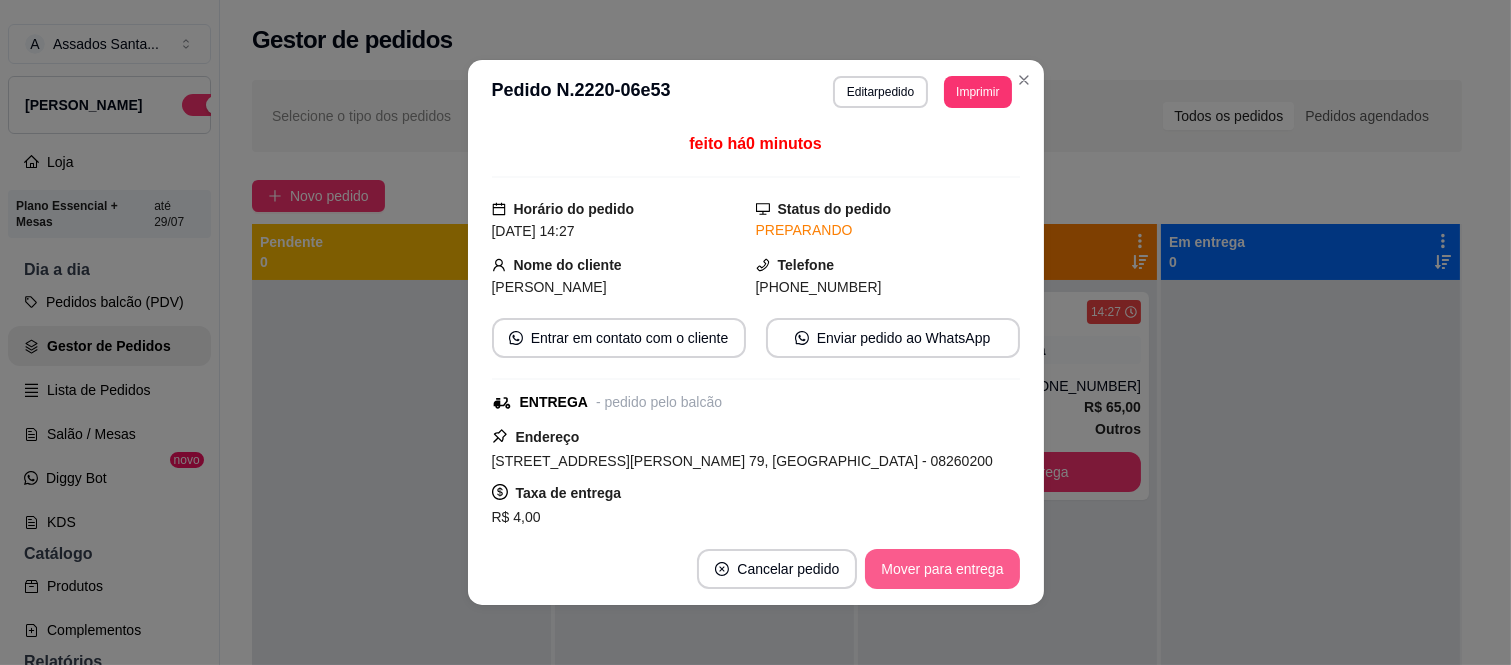 click on "Mover para entrega" at bounding box center [942, 569] 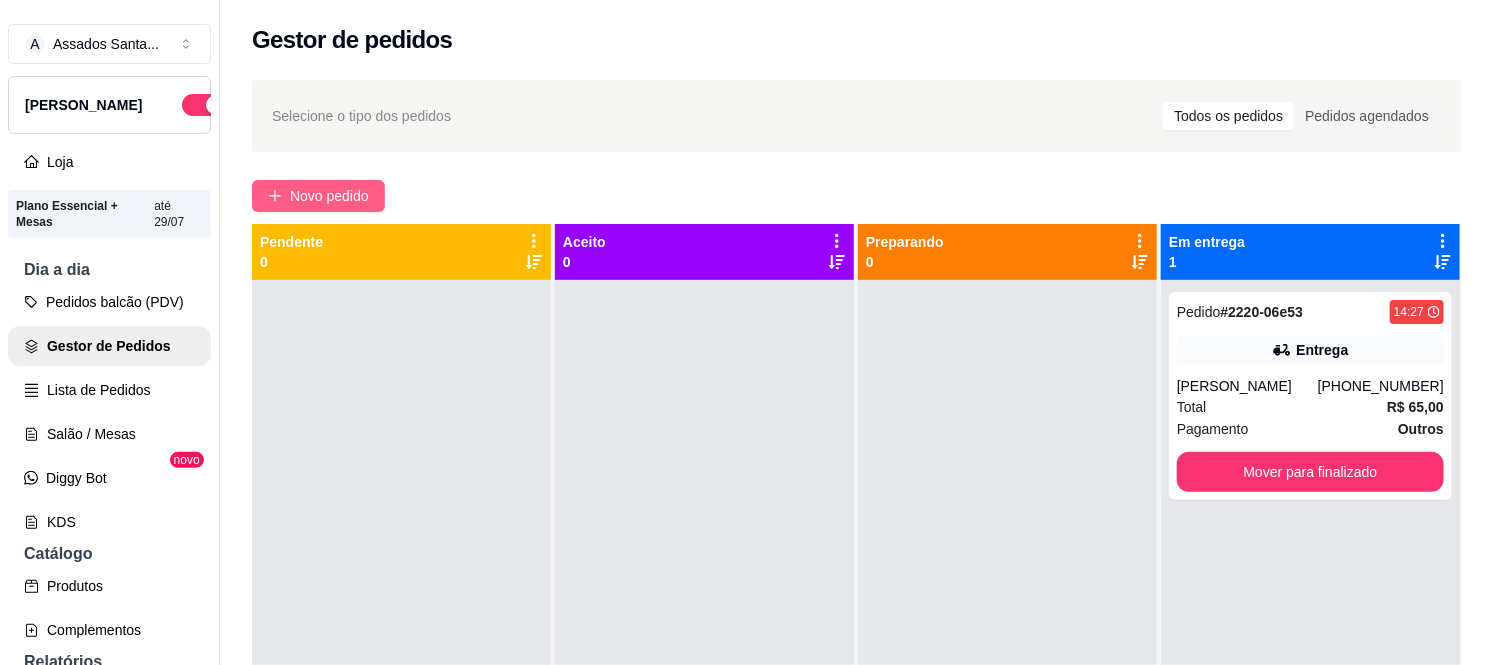 click on "Novo pedido" at bounding box center [329, 196] 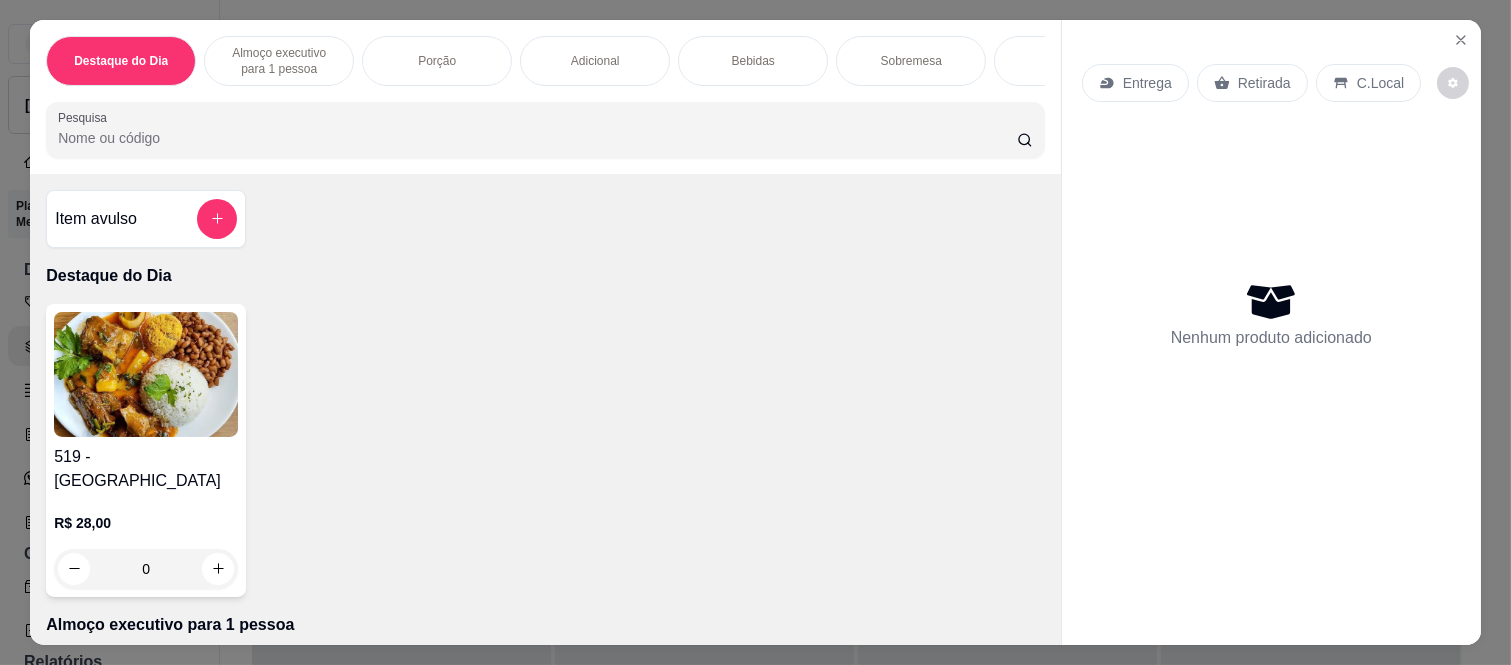 click on "Entrega" at bounding box center (1147, 83) 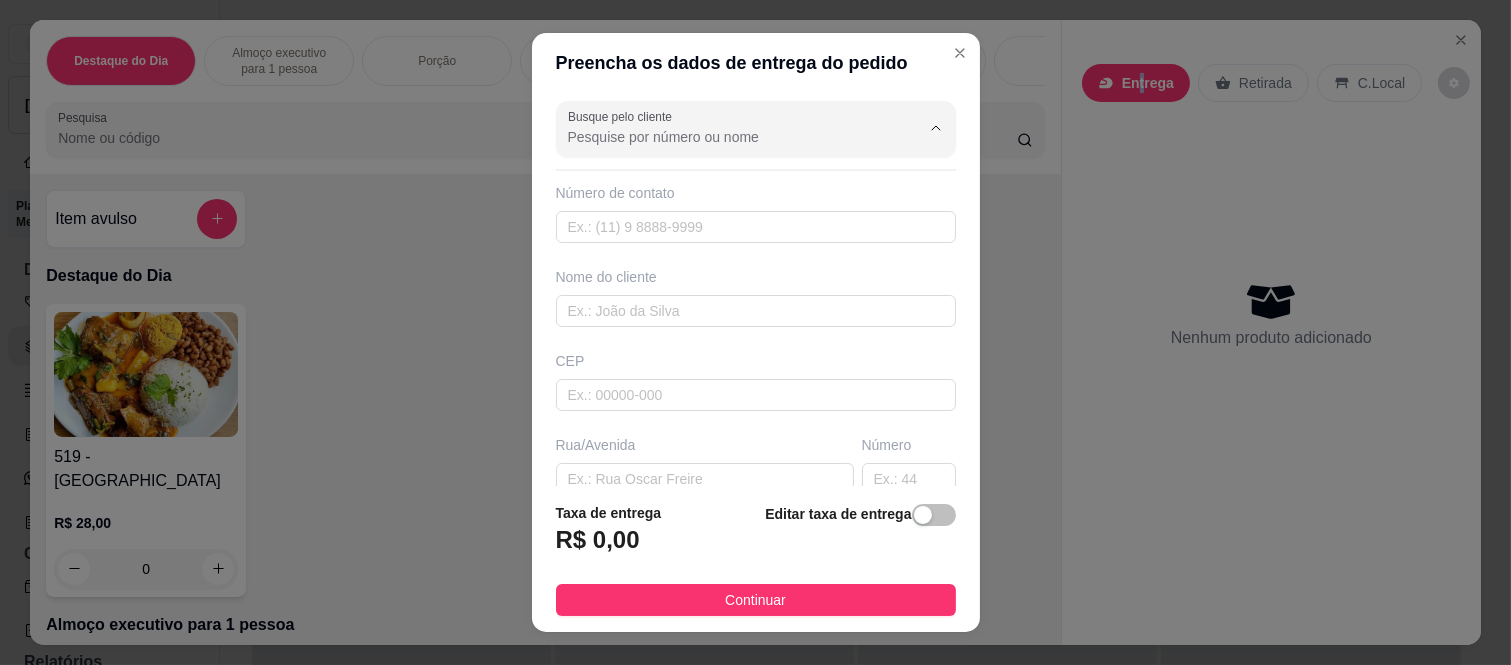 click on "Busque pelo cliente" at bounding box center [728, 137] 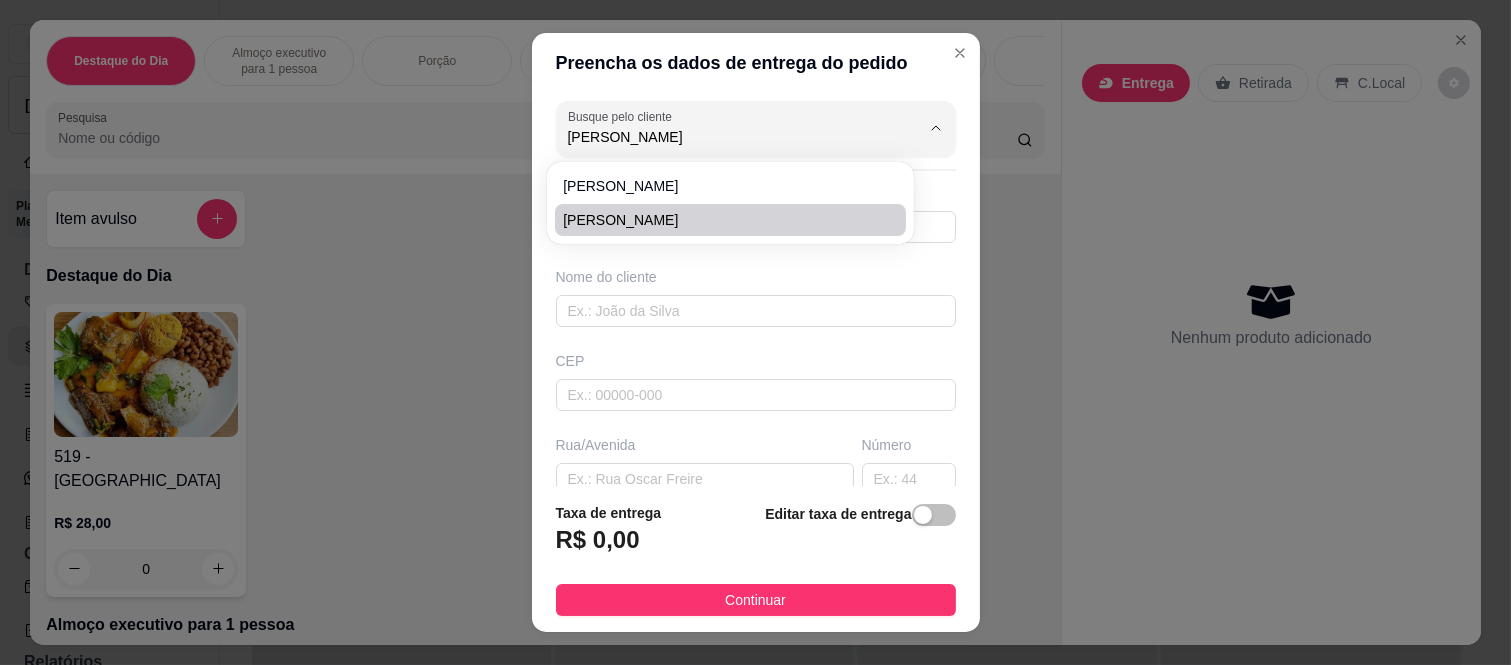 click on "[PERSON_NAME]" at bounding box center (720, 220) 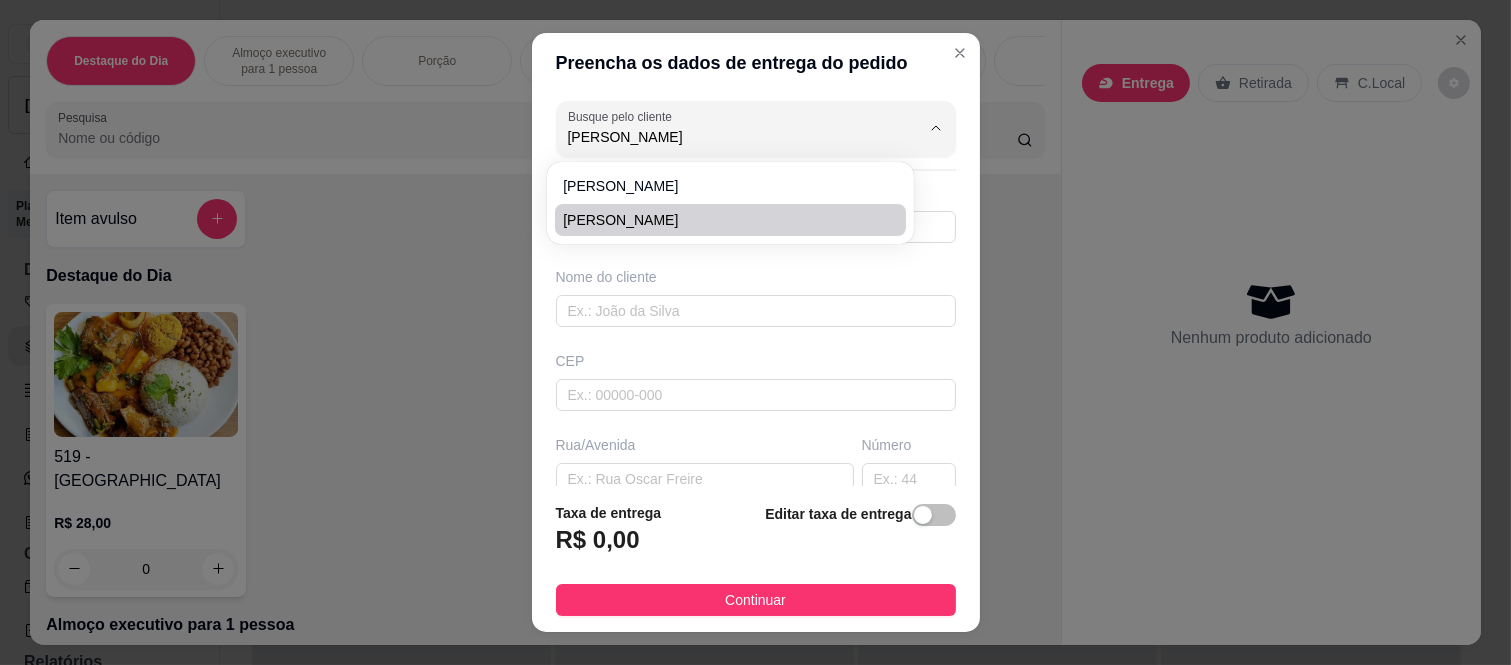 type on "[PERSON_NAME]" 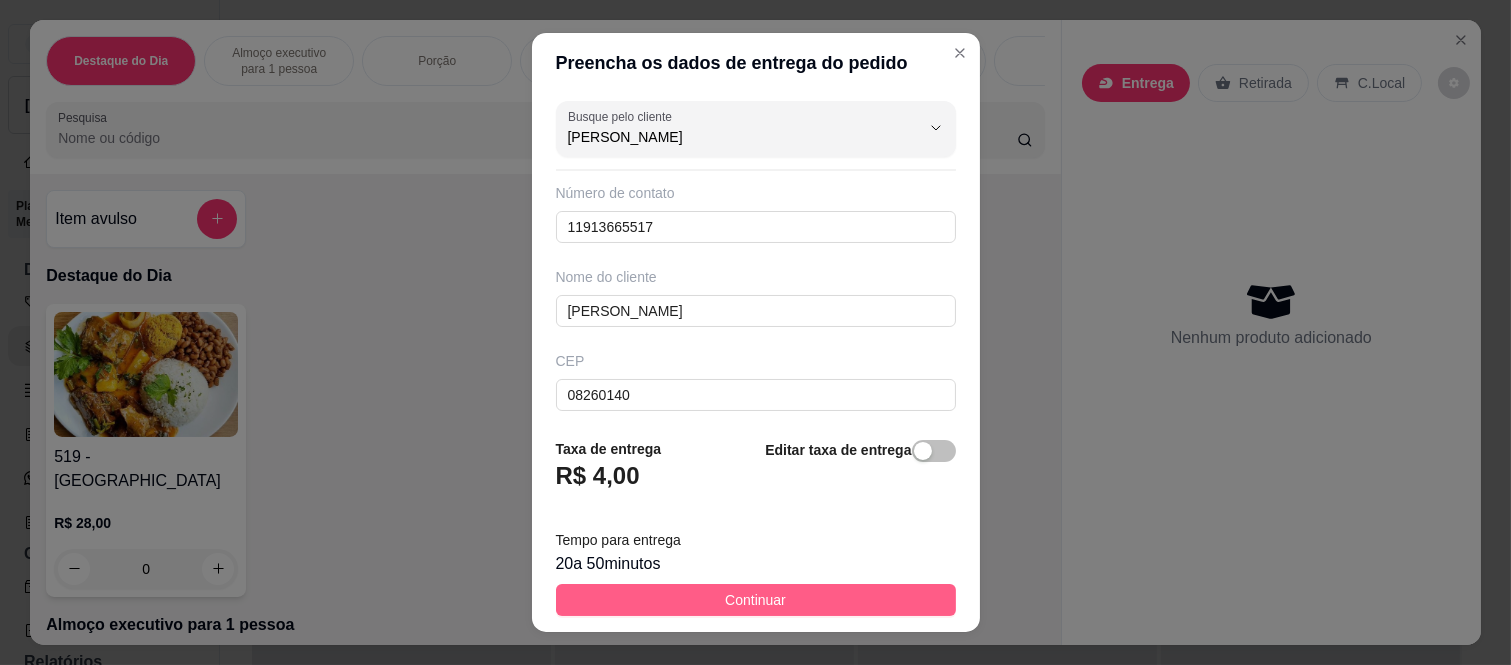 type on "[PERSON_NAME]" 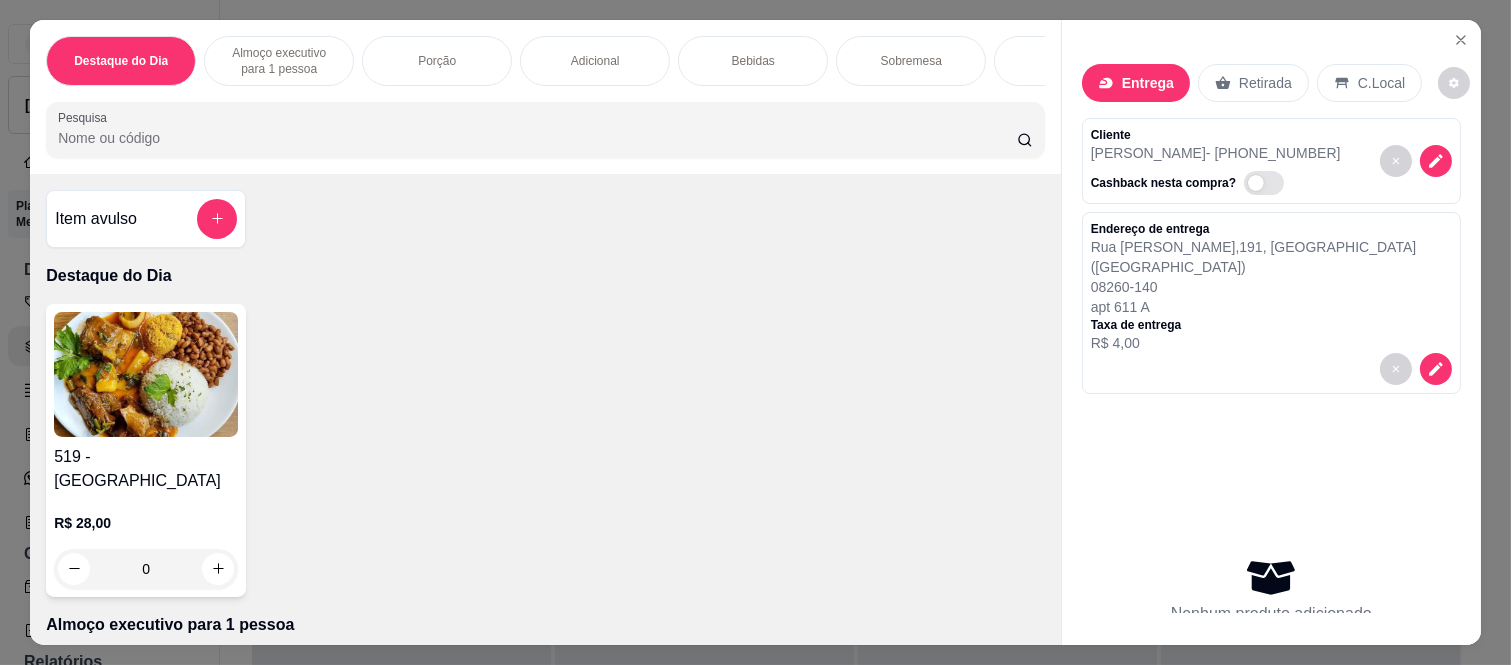 click on "0" at bounding box center [146, 569] 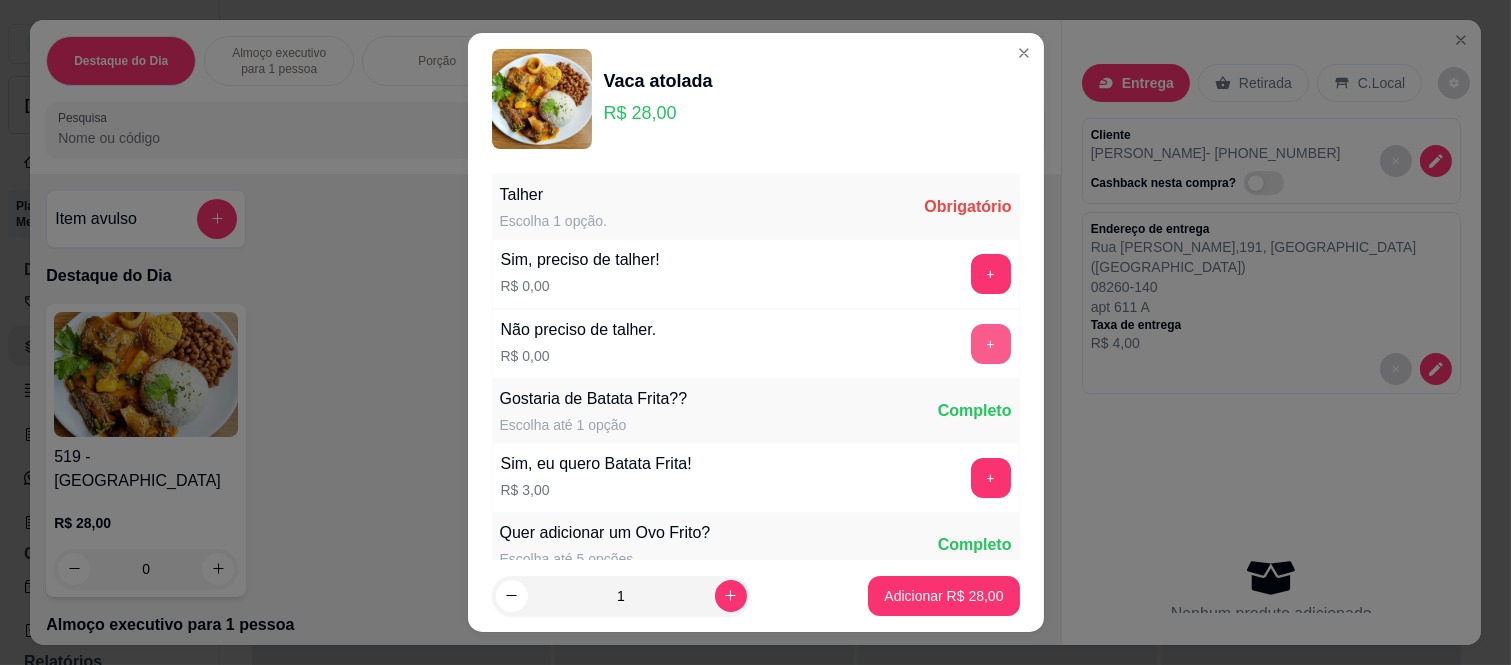 click on "+" at bounding box center (991, 344) 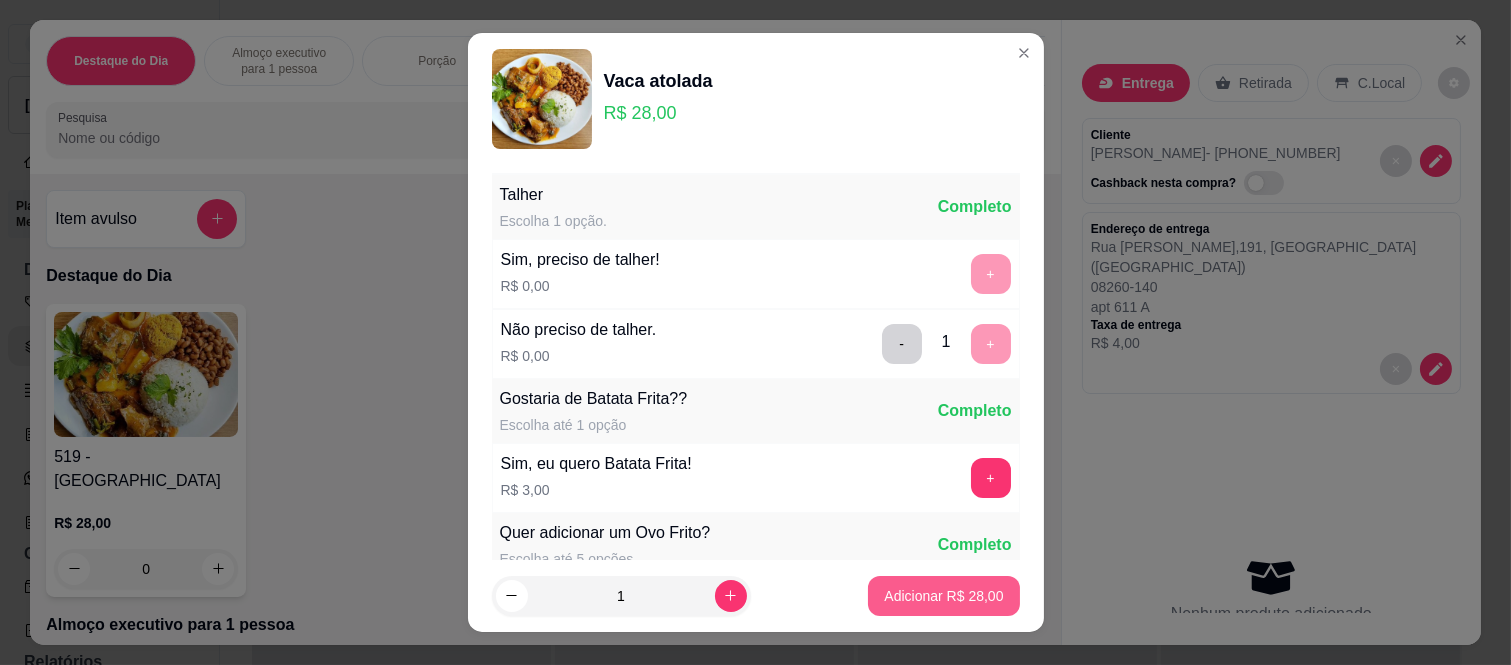 click on "Adicionar   R$ 28,00" at bounding box center (943, 596) 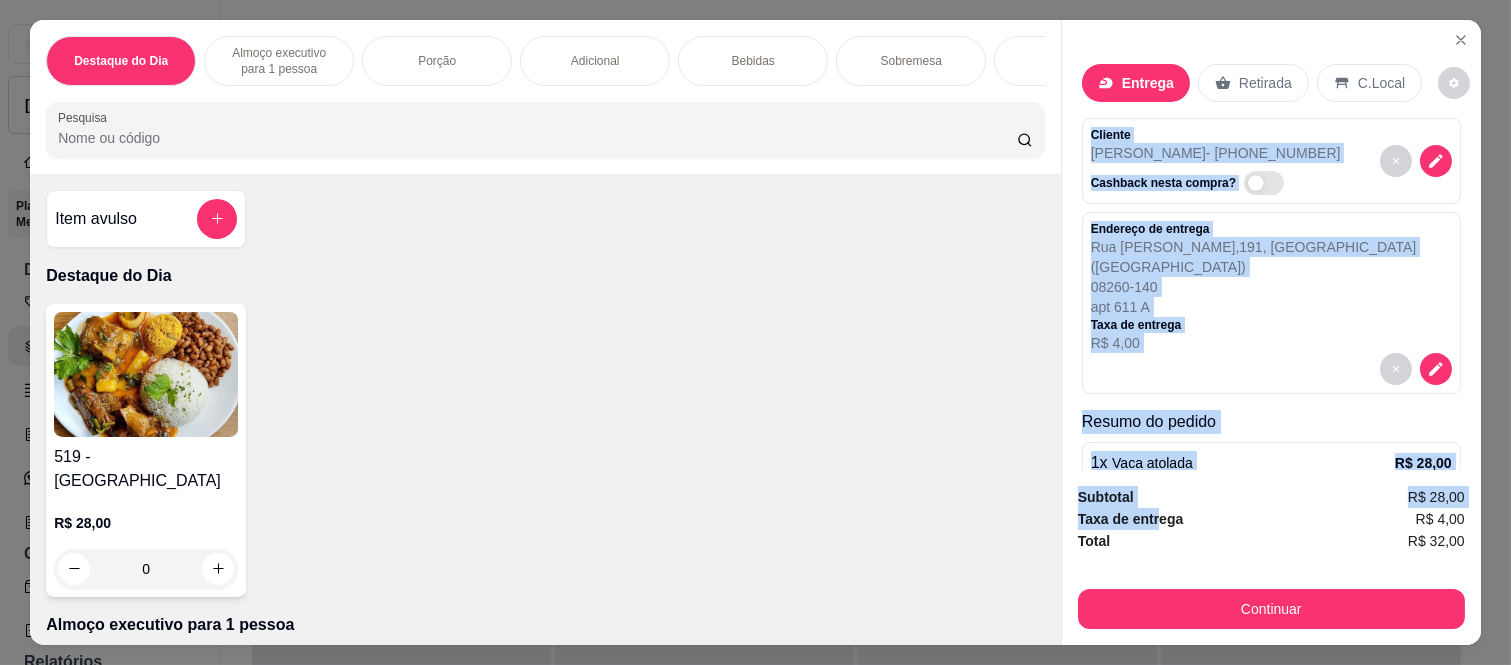 scroll, scrollTop: 81, scrollLeft: 0, axis: vertical 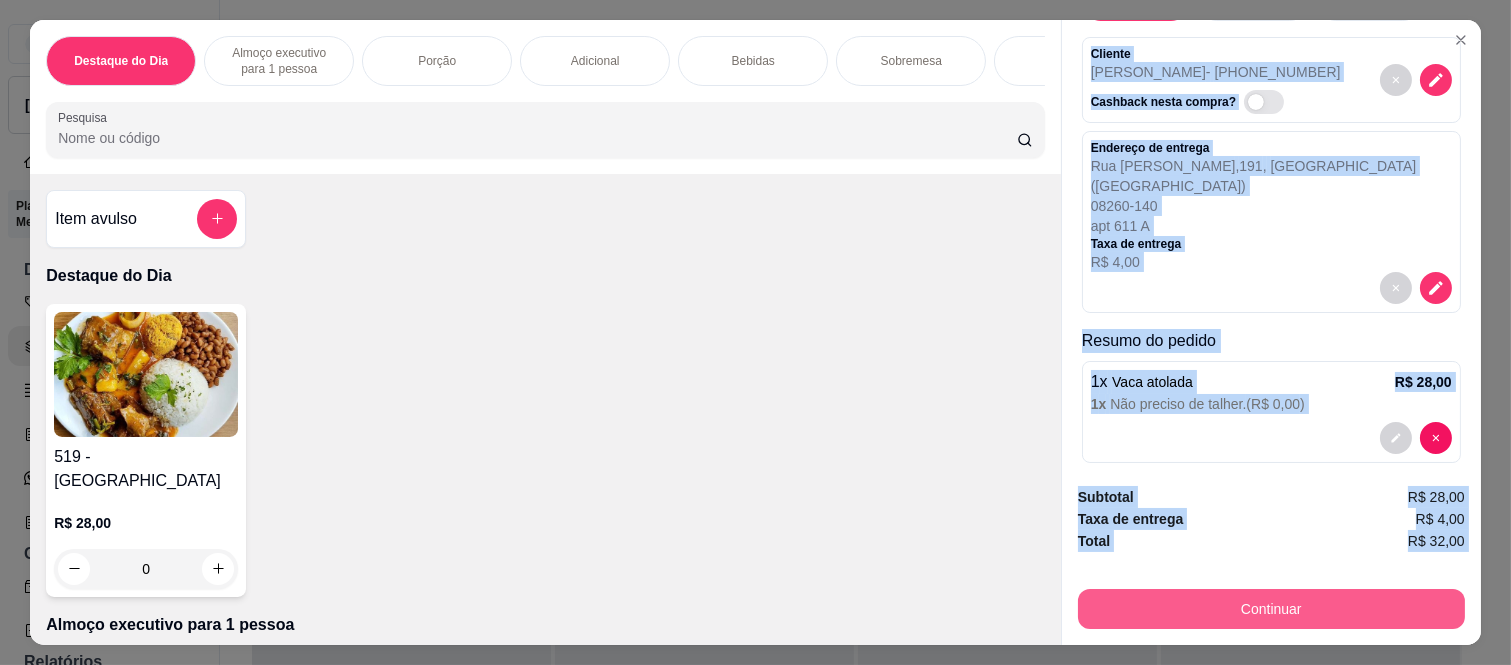 drag, startPoint x: 1068, startPoint y: 114, endPoint x: 1161, endPoint y: 620, distance: 514.47546 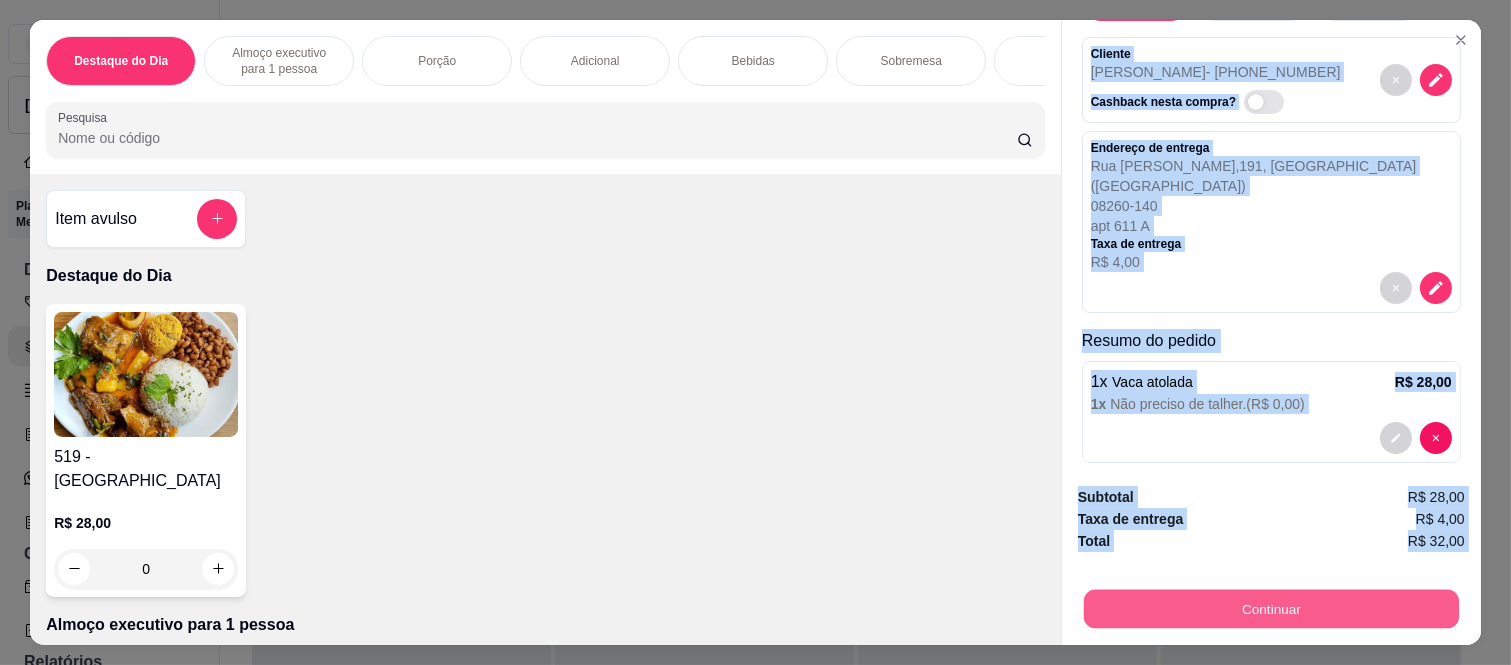 click on "Continuar" at bounding box center [1271, 609] 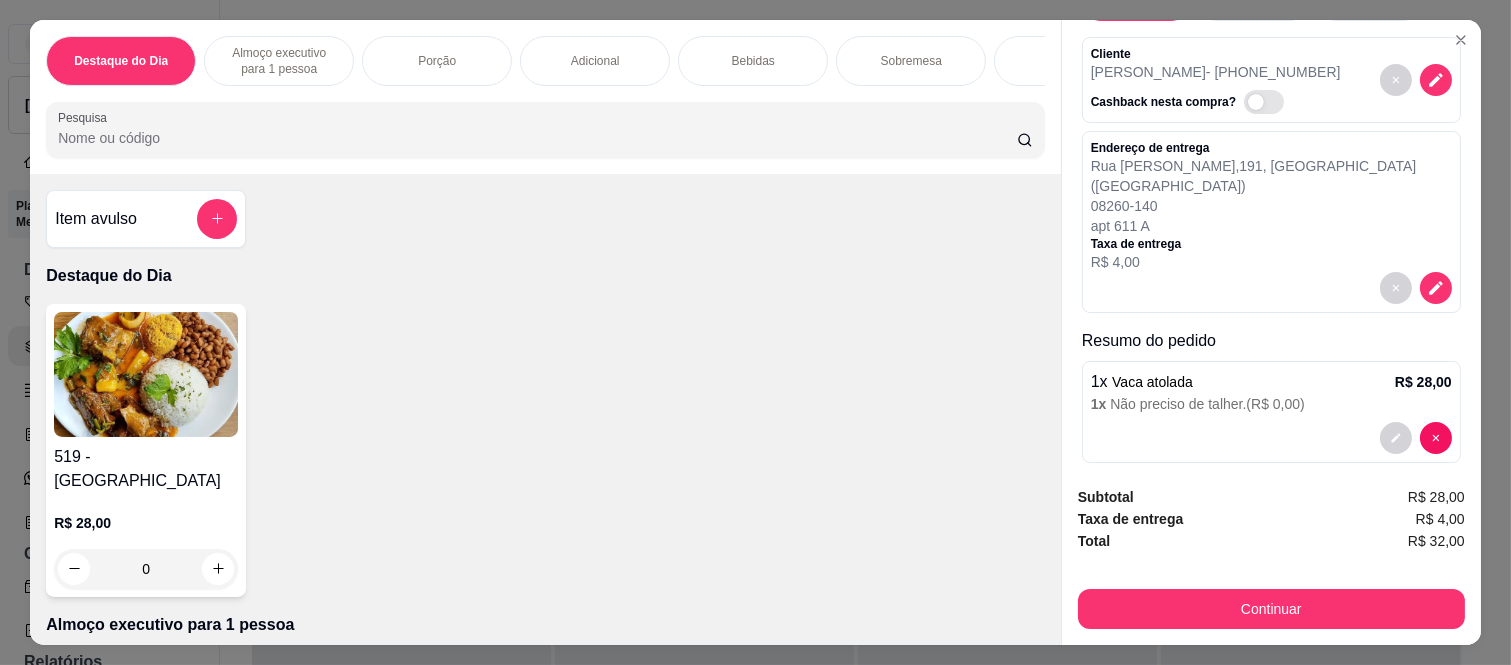 click at bounding box center (892, 361) 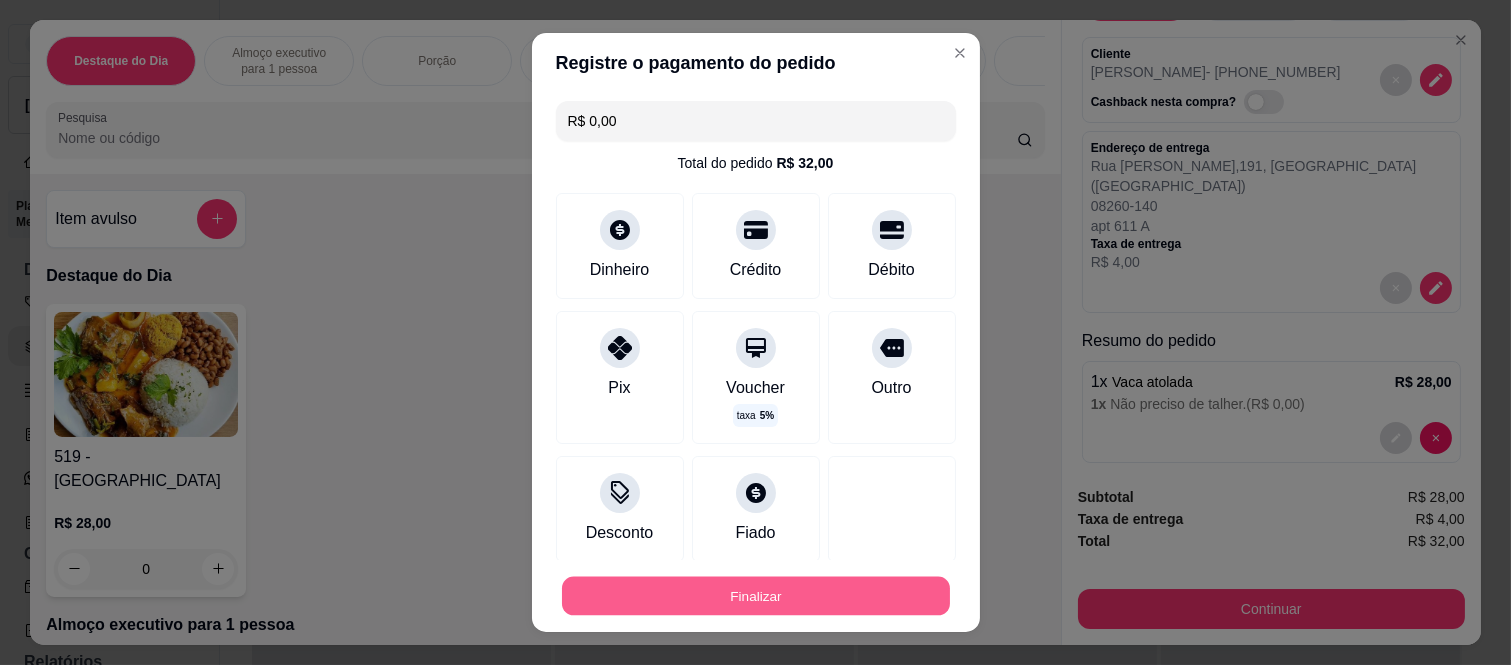 click on "Finalizar" at bounding box center [756, 595] 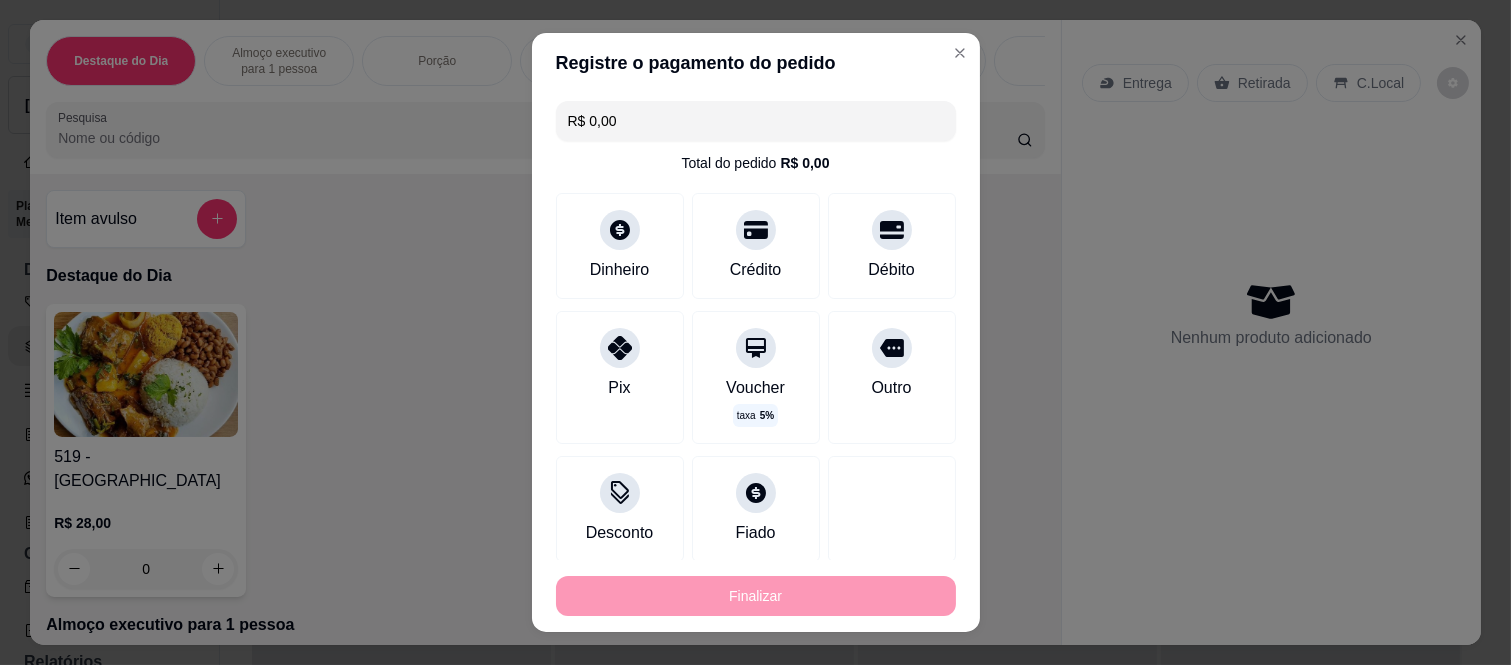 type on "-R$ 32,00" 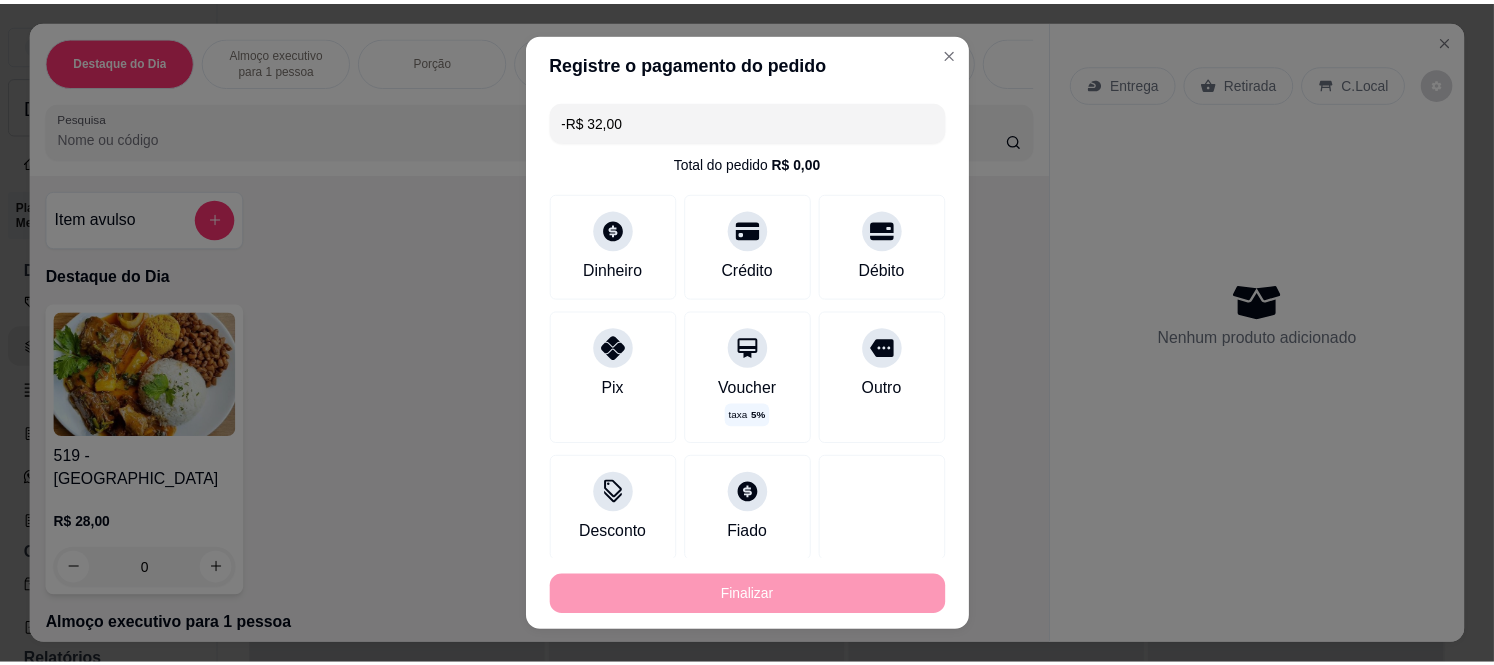 scroll, scrollTop: 0, scrollLeft: 0, axis: both 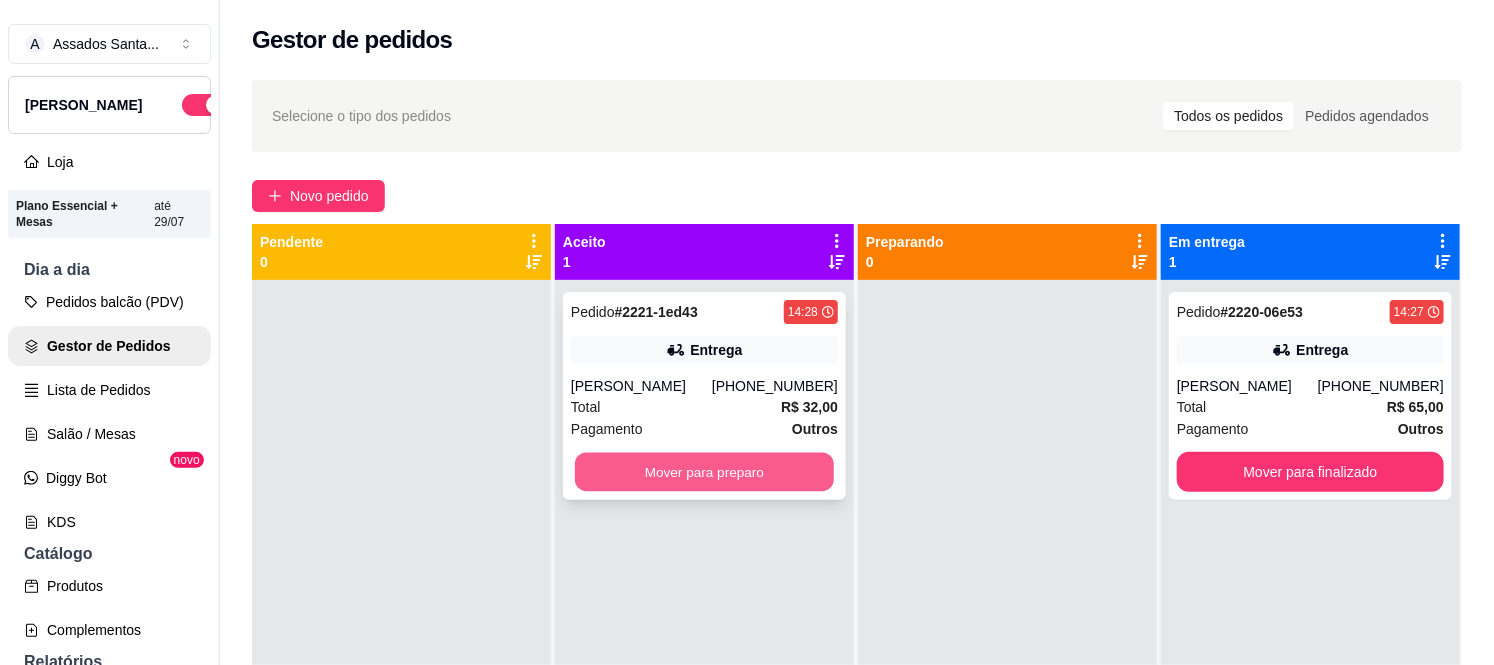 click on "Mover para preparo" at bounding box center (704, 472) 